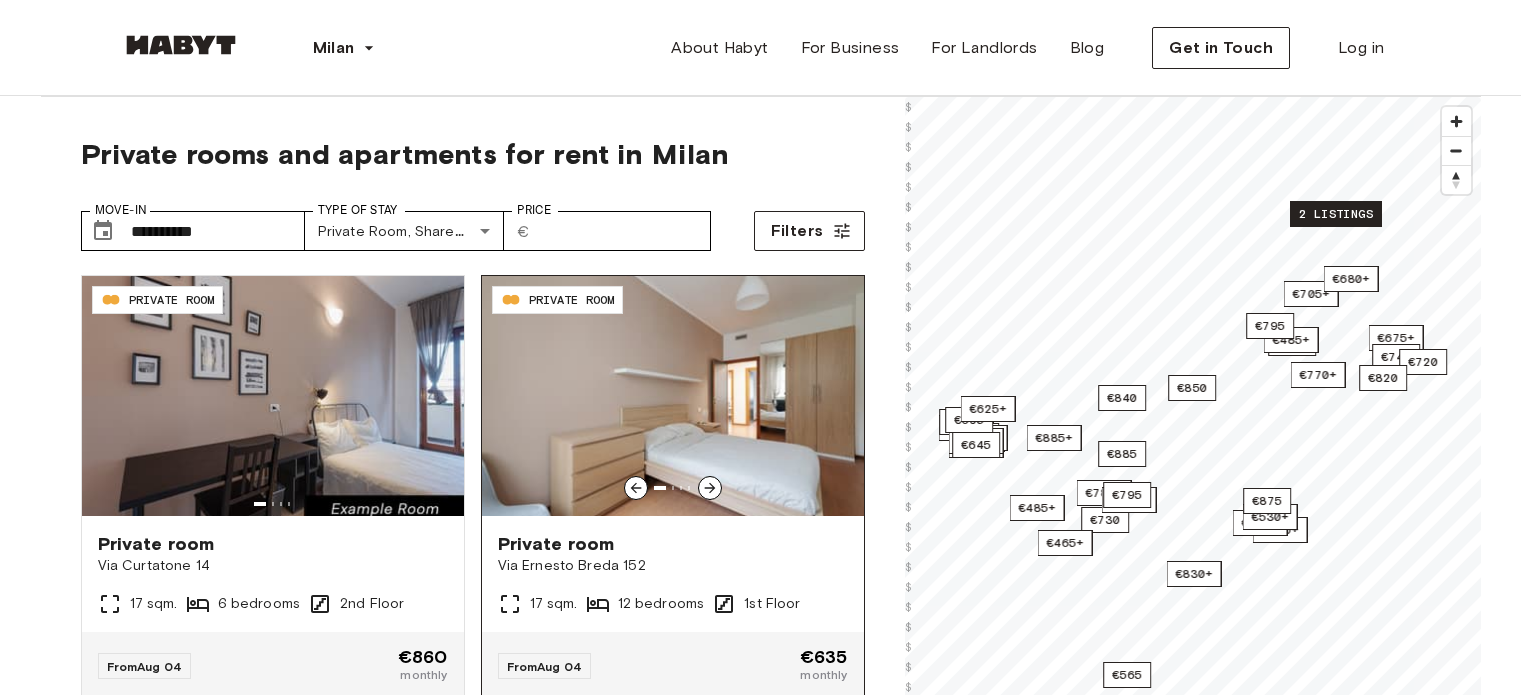scroll, scrollTop: 0, scrollLeft: 0, axis: both 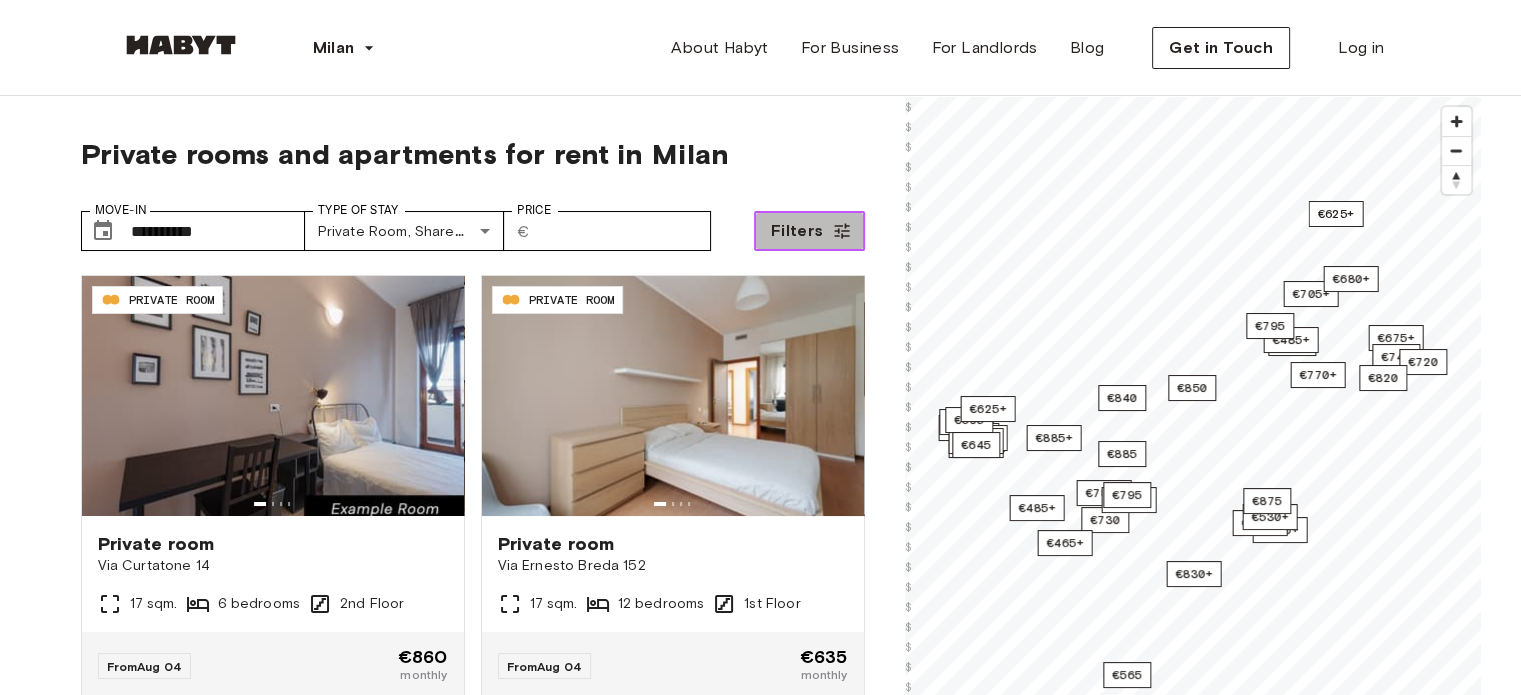 click on "Filters" at bounding box center [797, 231] 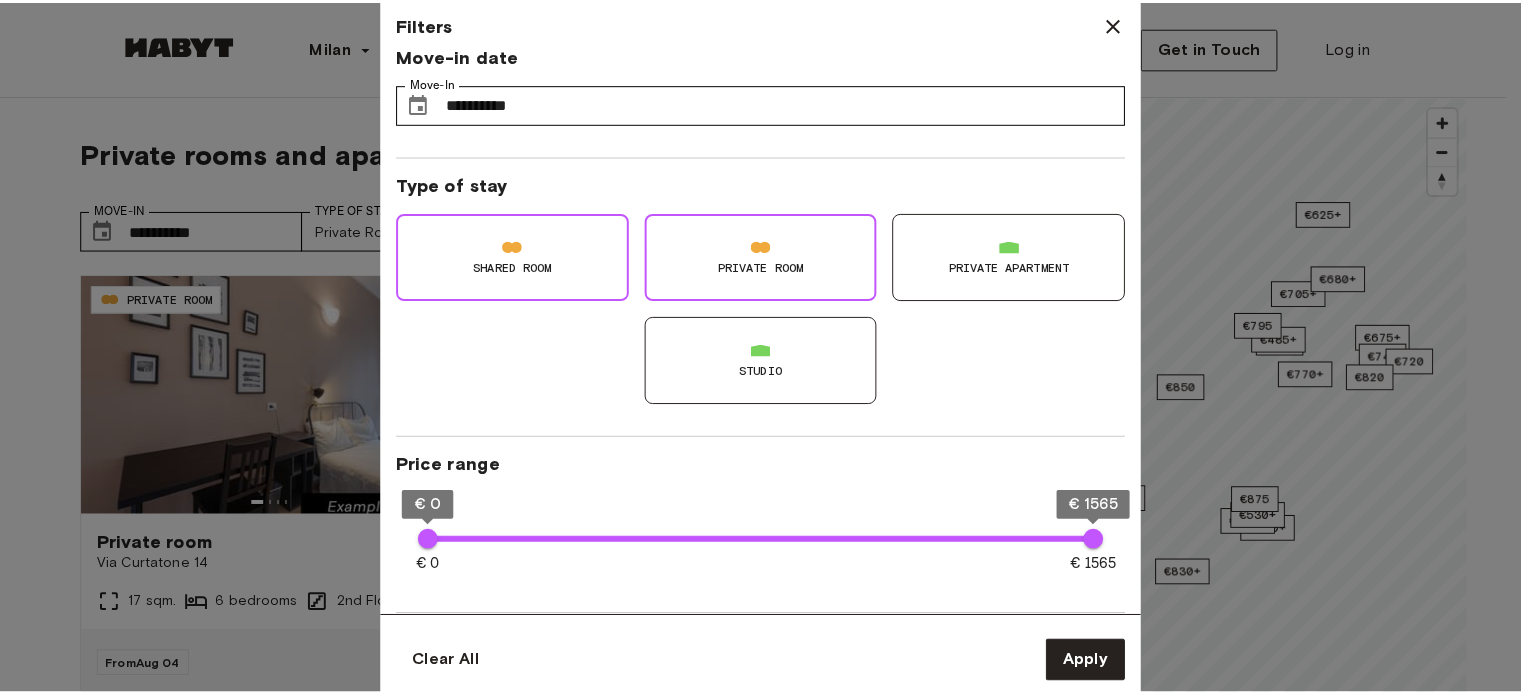scroll, scrollTop: 0, scrollLeft: 0, axis: both 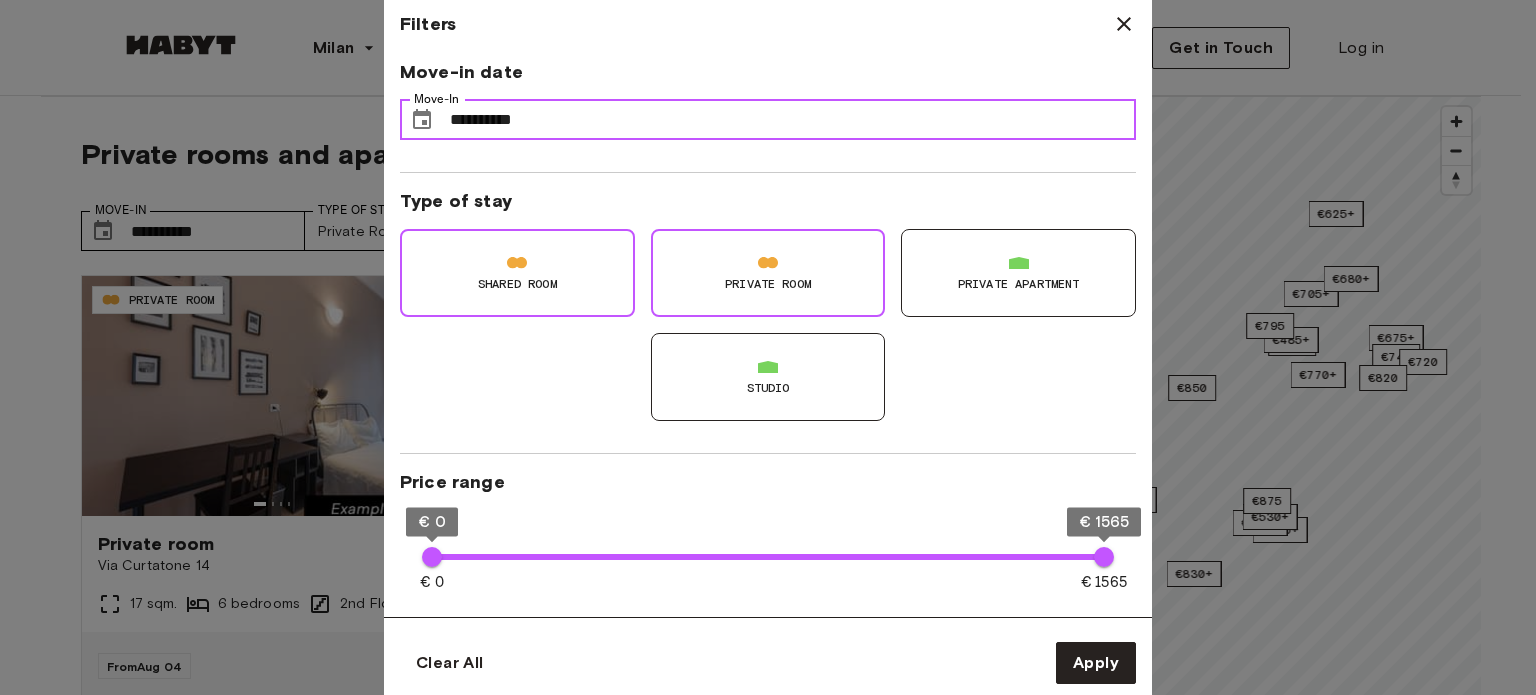 click on "**********" at bounding box center (793, 120) 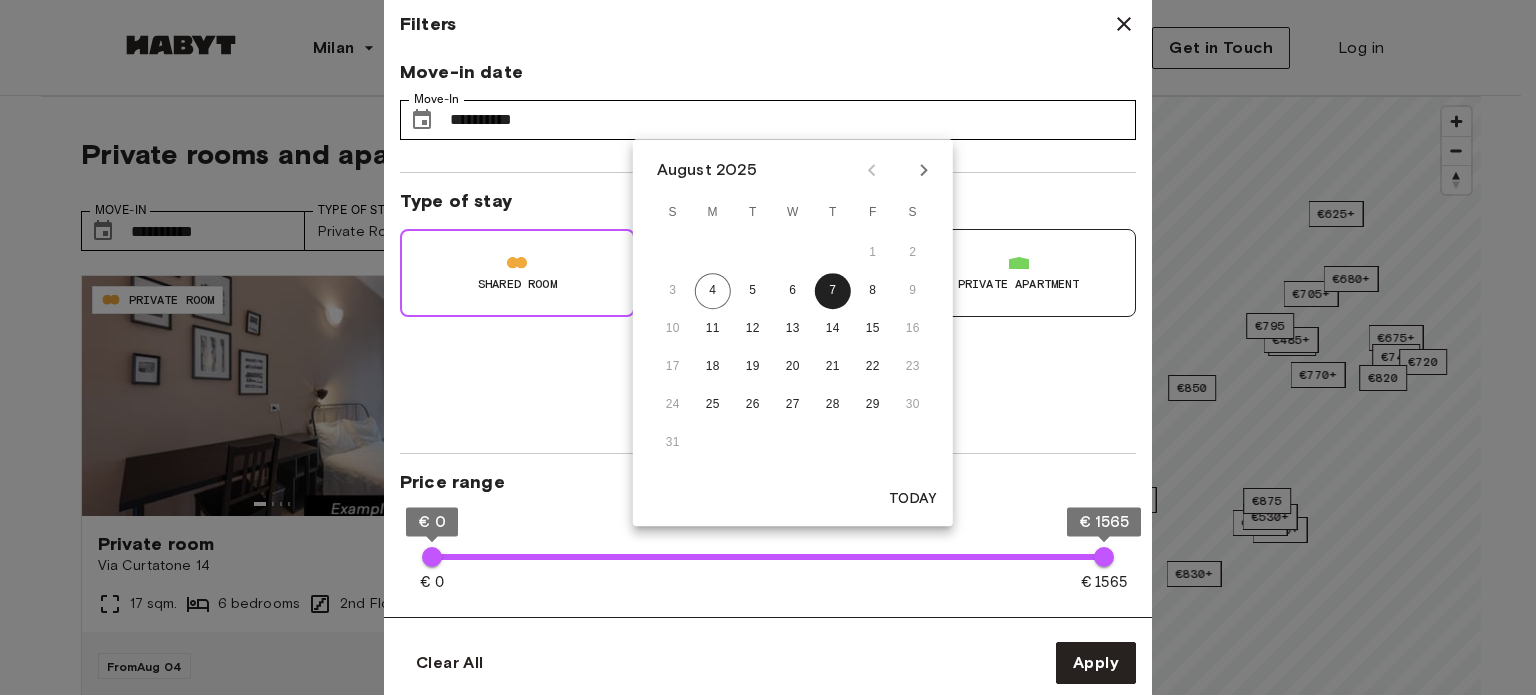 click at bounding box center [924, 170] 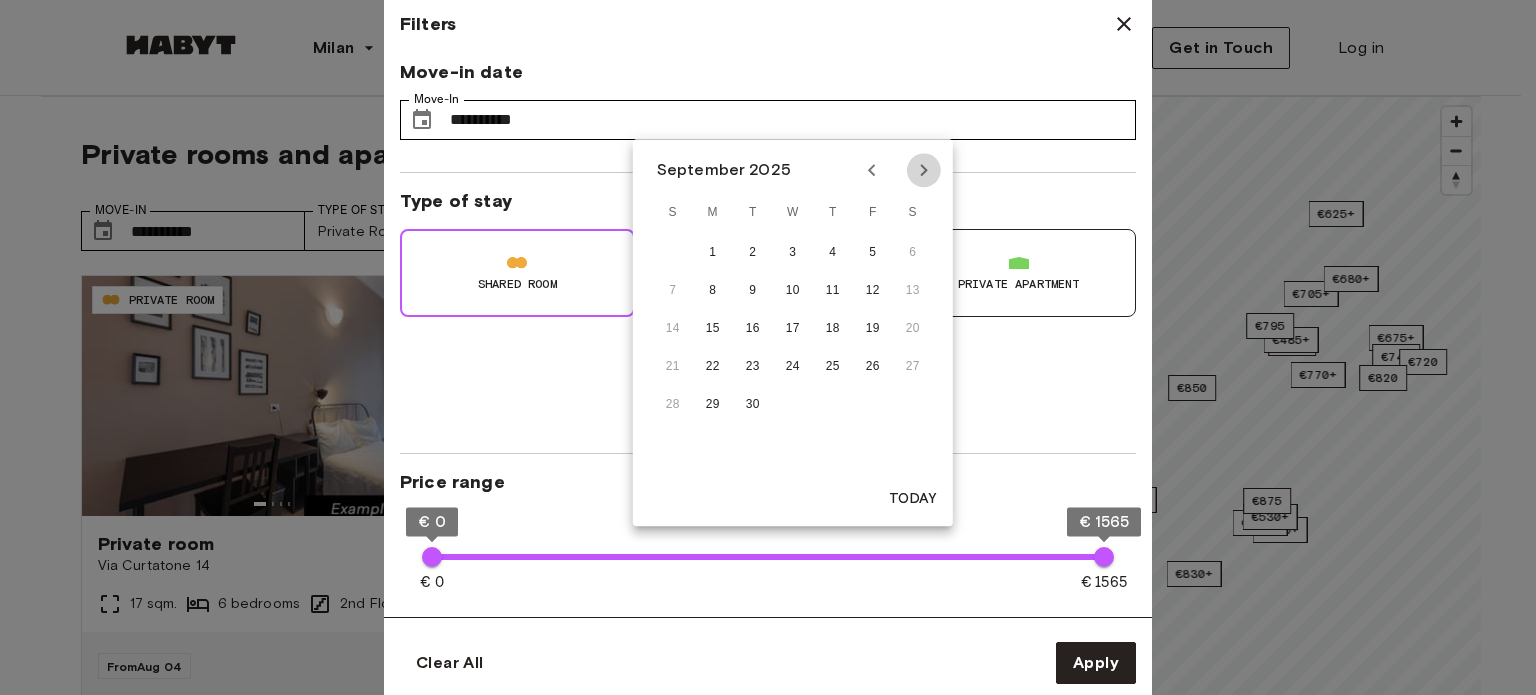 click at bounding box center (924, 170) 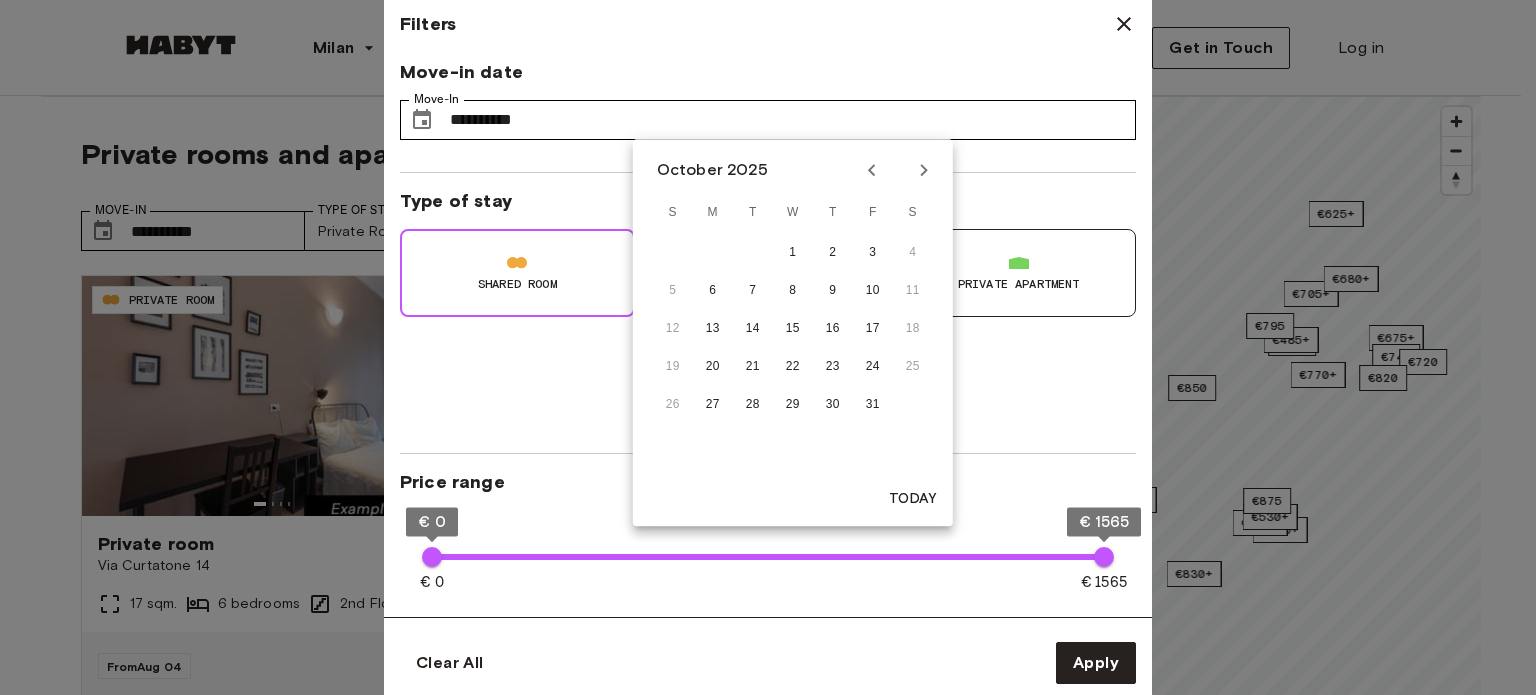 click at bounding box center [924, 170] 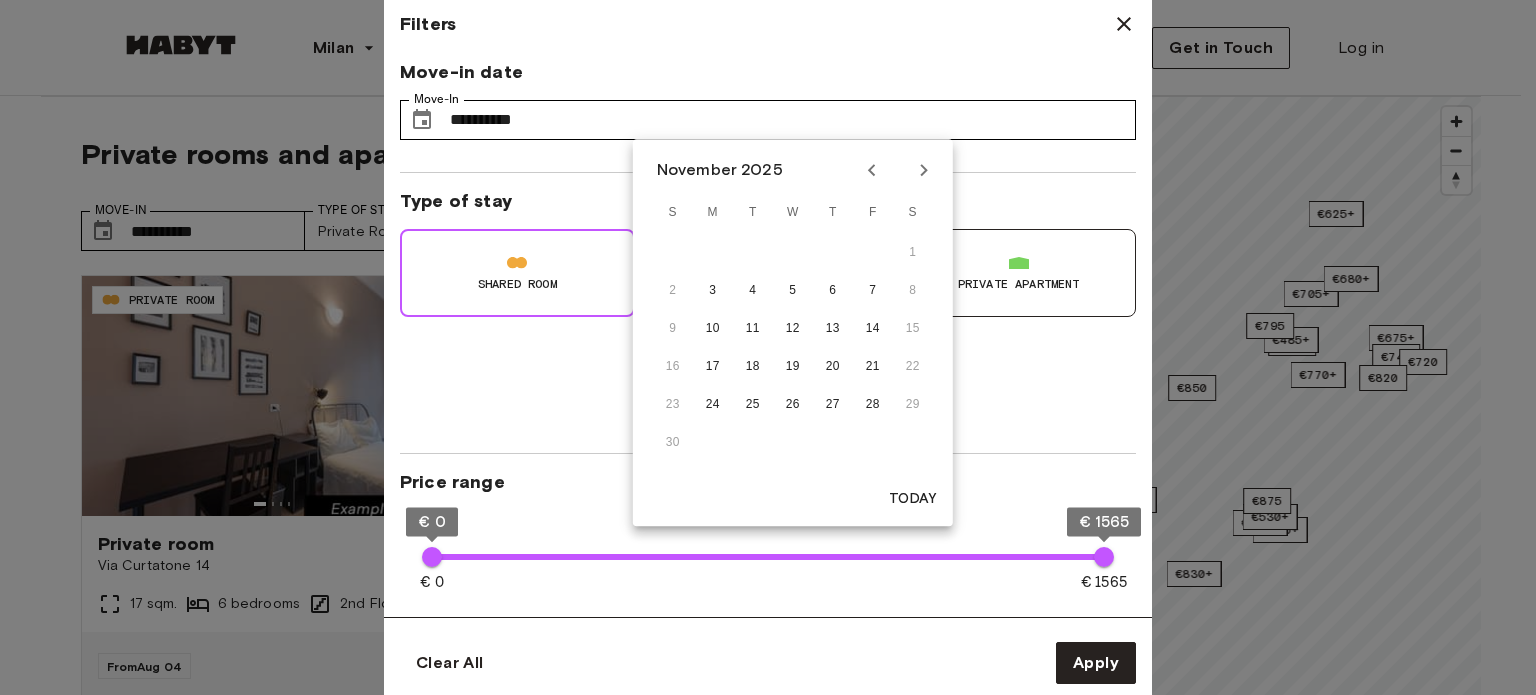 click at bounding box center [924, 170] 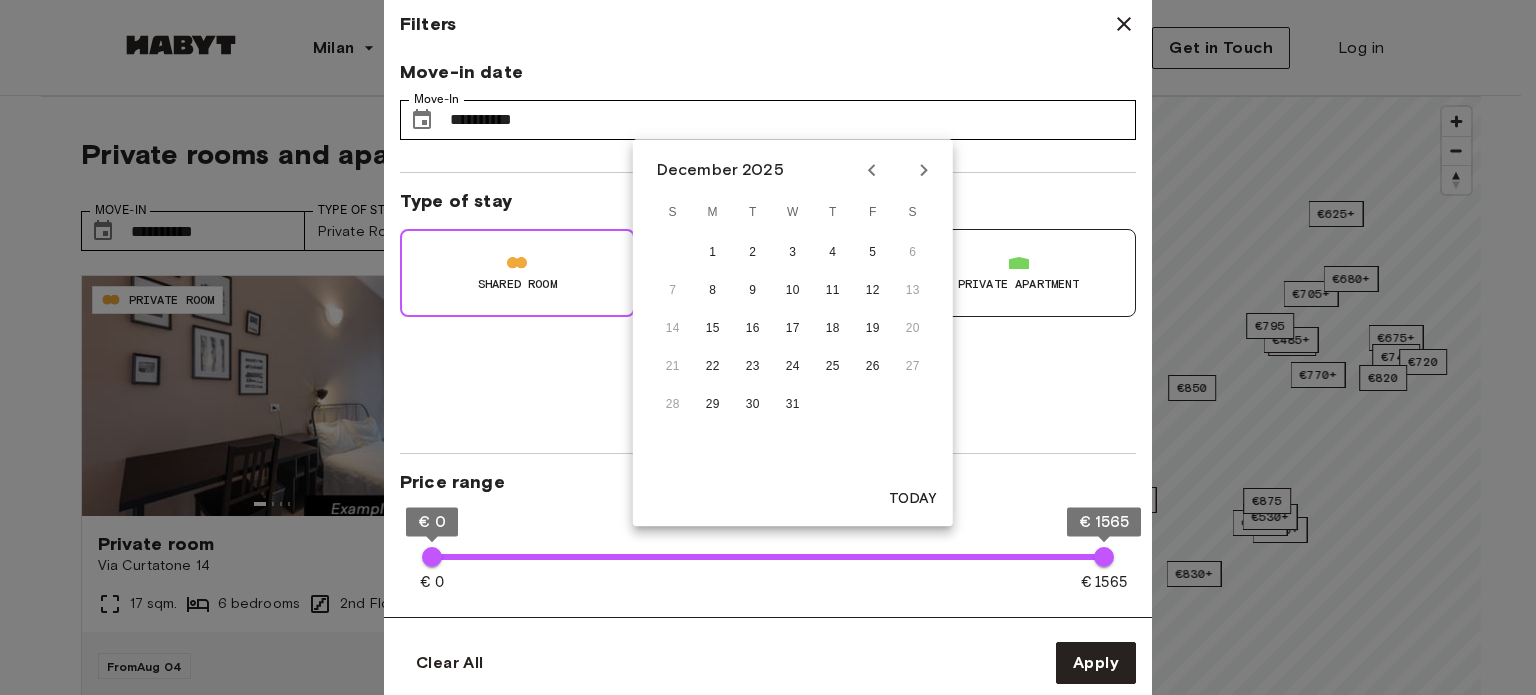 click at bounding box center (924, 170) 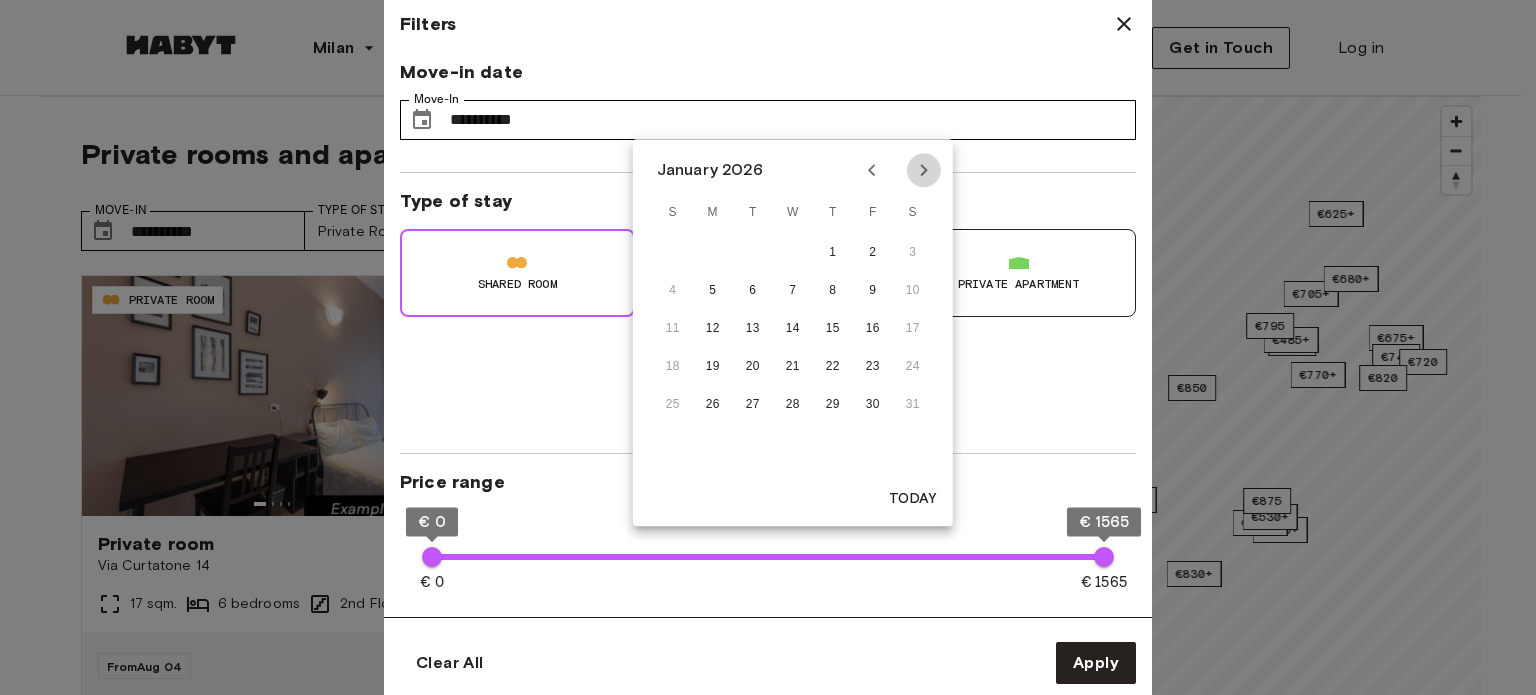 click at bounding box center (924, 170) 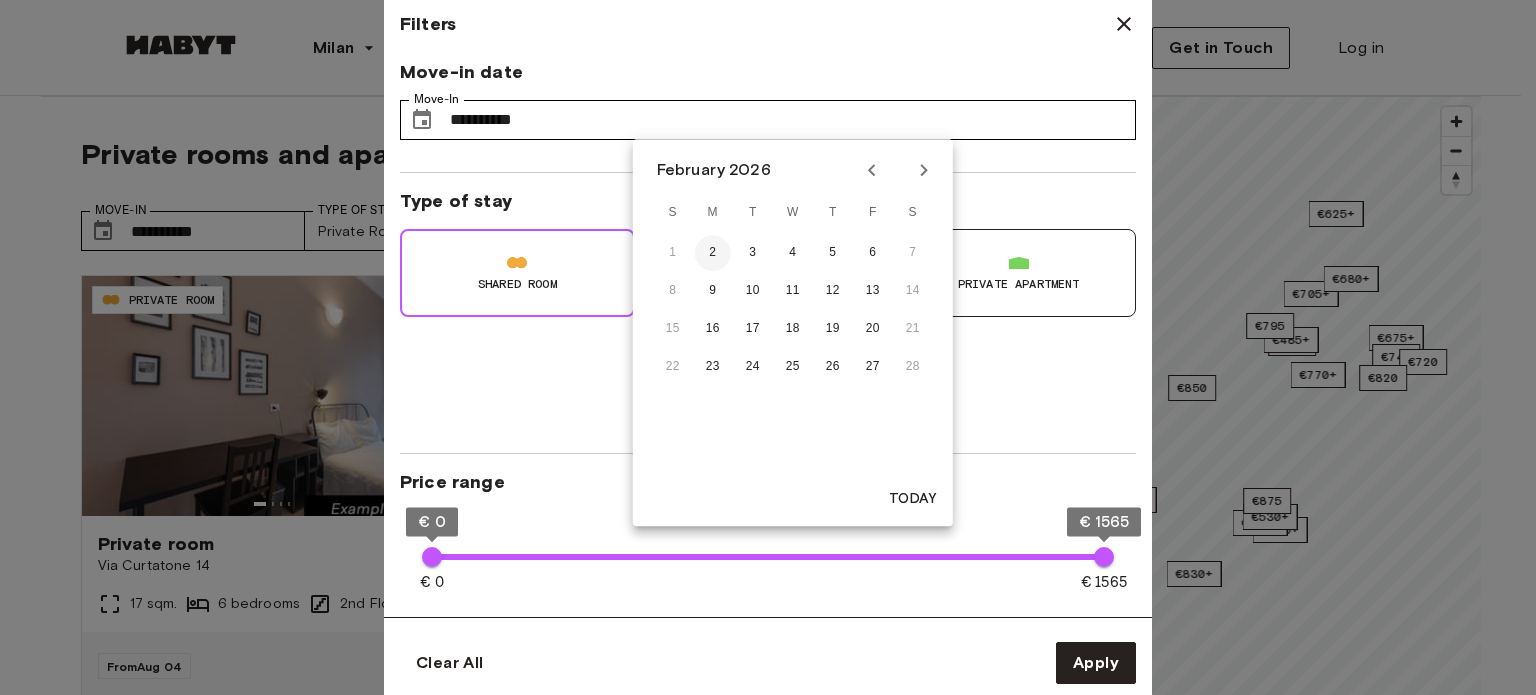 click on "2" at bounding box center (713, 253) 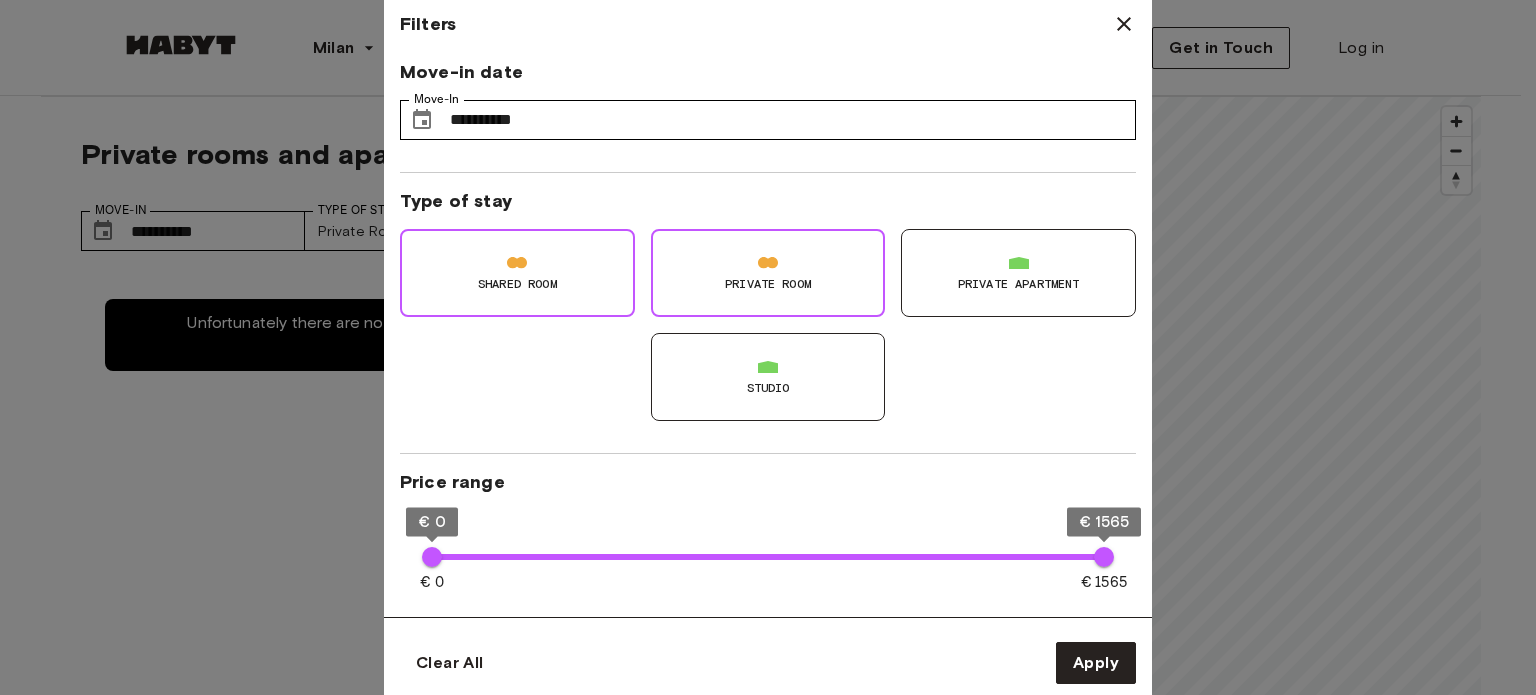 type on "**********" 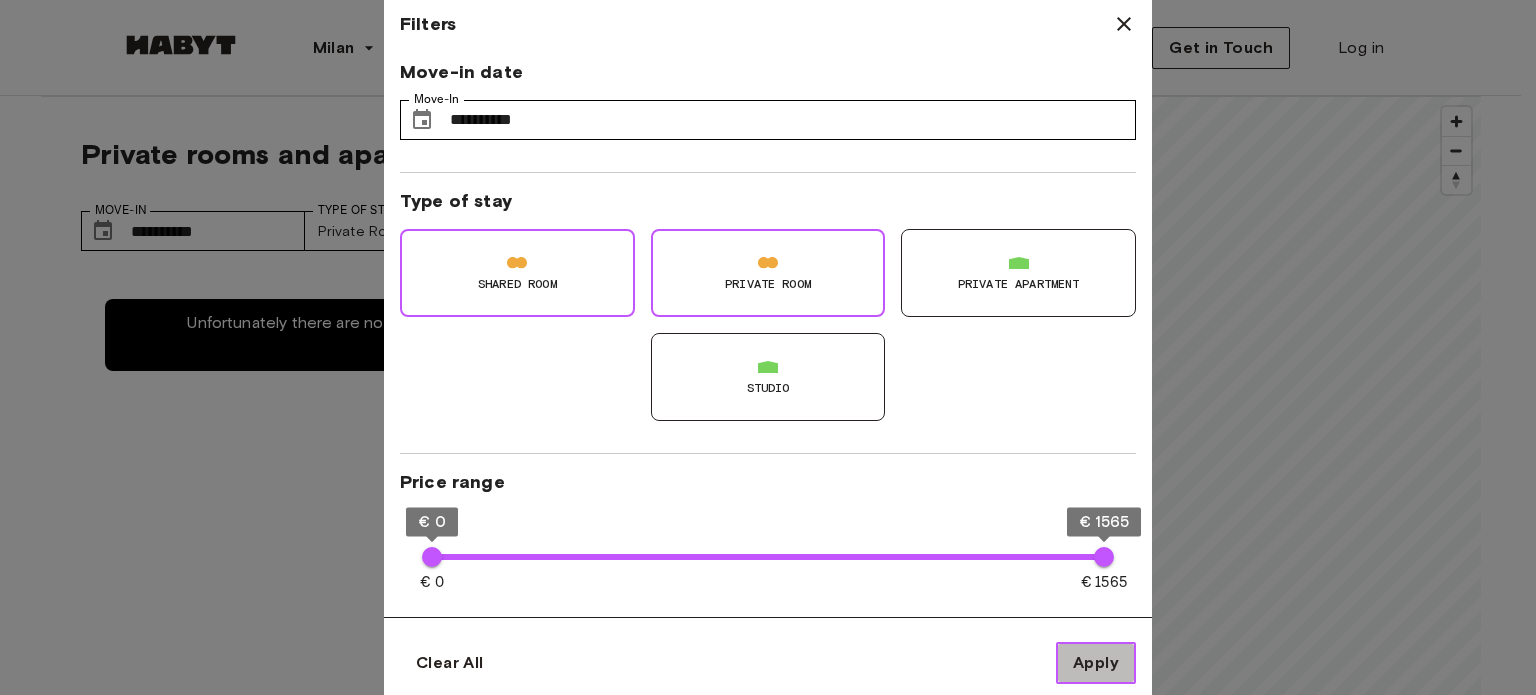 click on "Apply" at bounding box center [1096, 663] 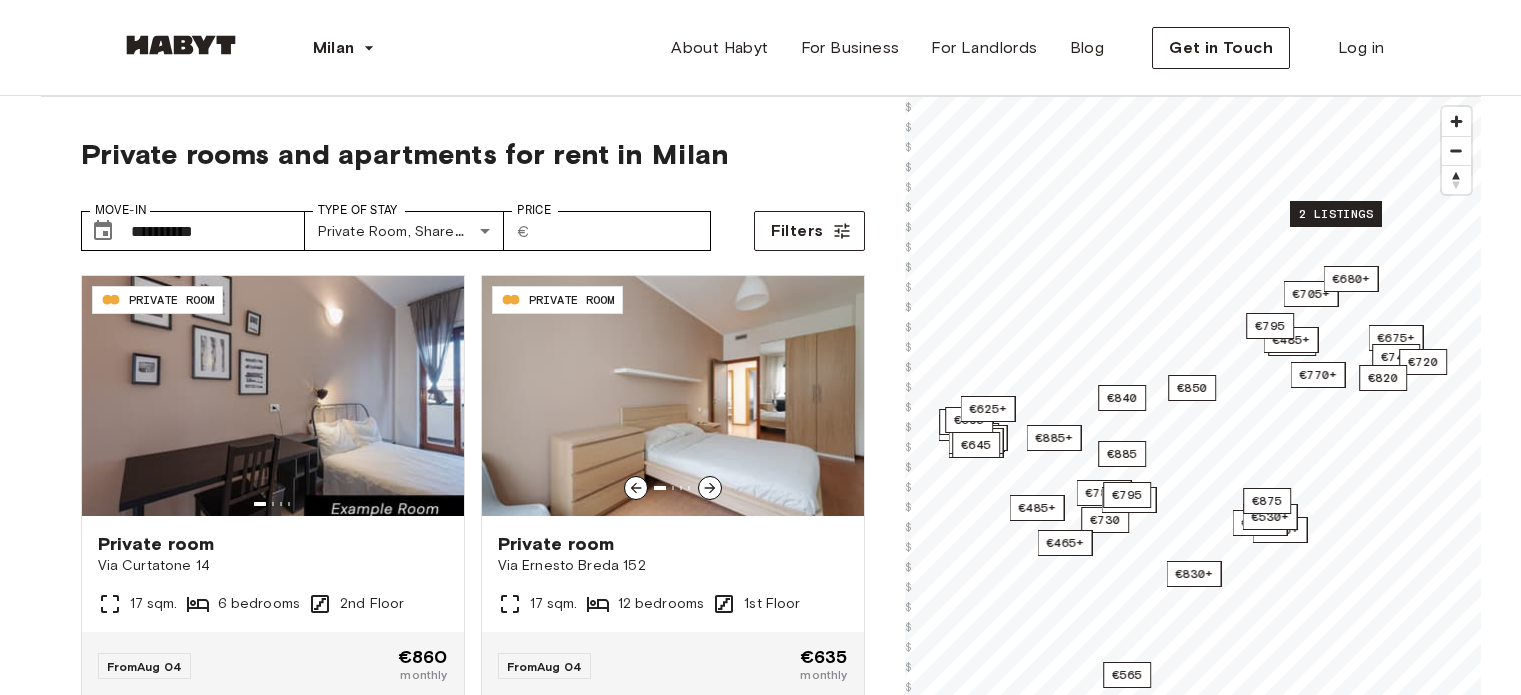 scroll, scrollTop: 0, scrollLeft: 0, axis: both 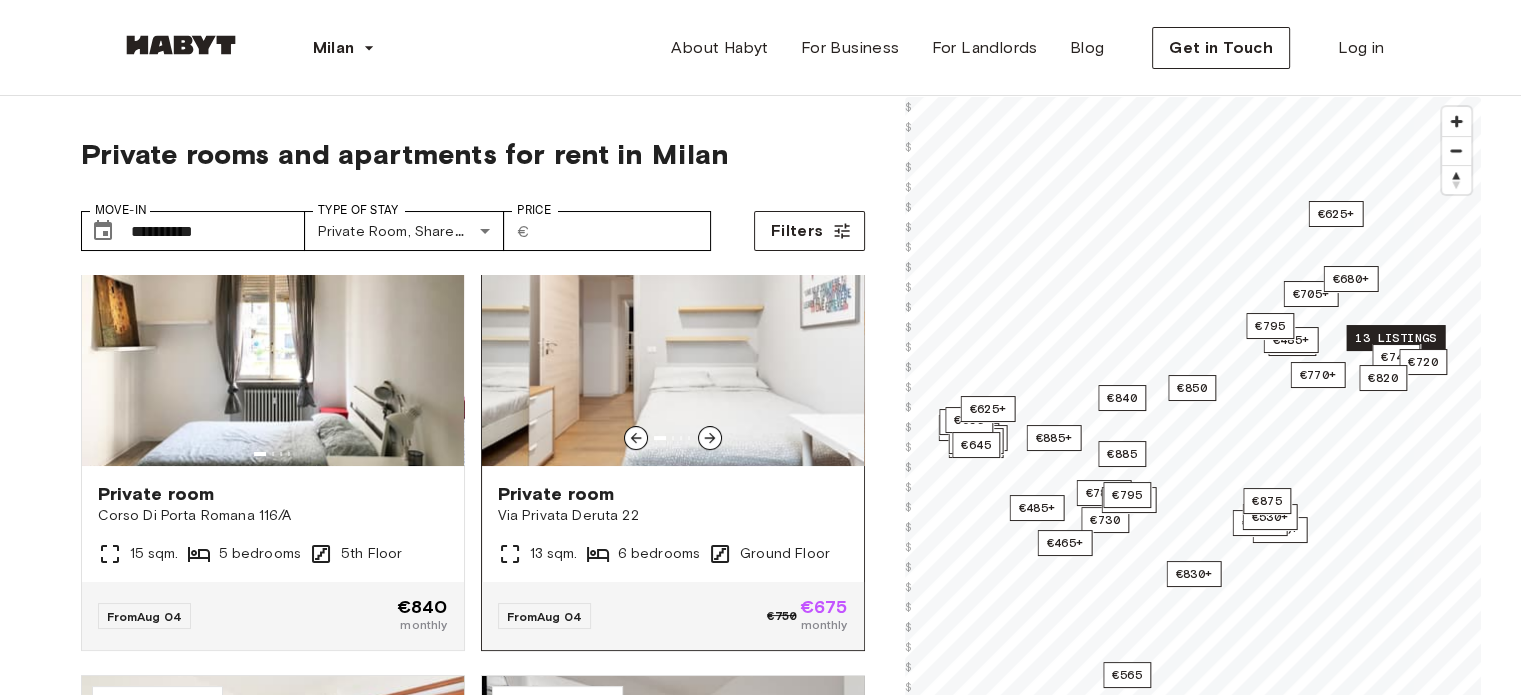 click 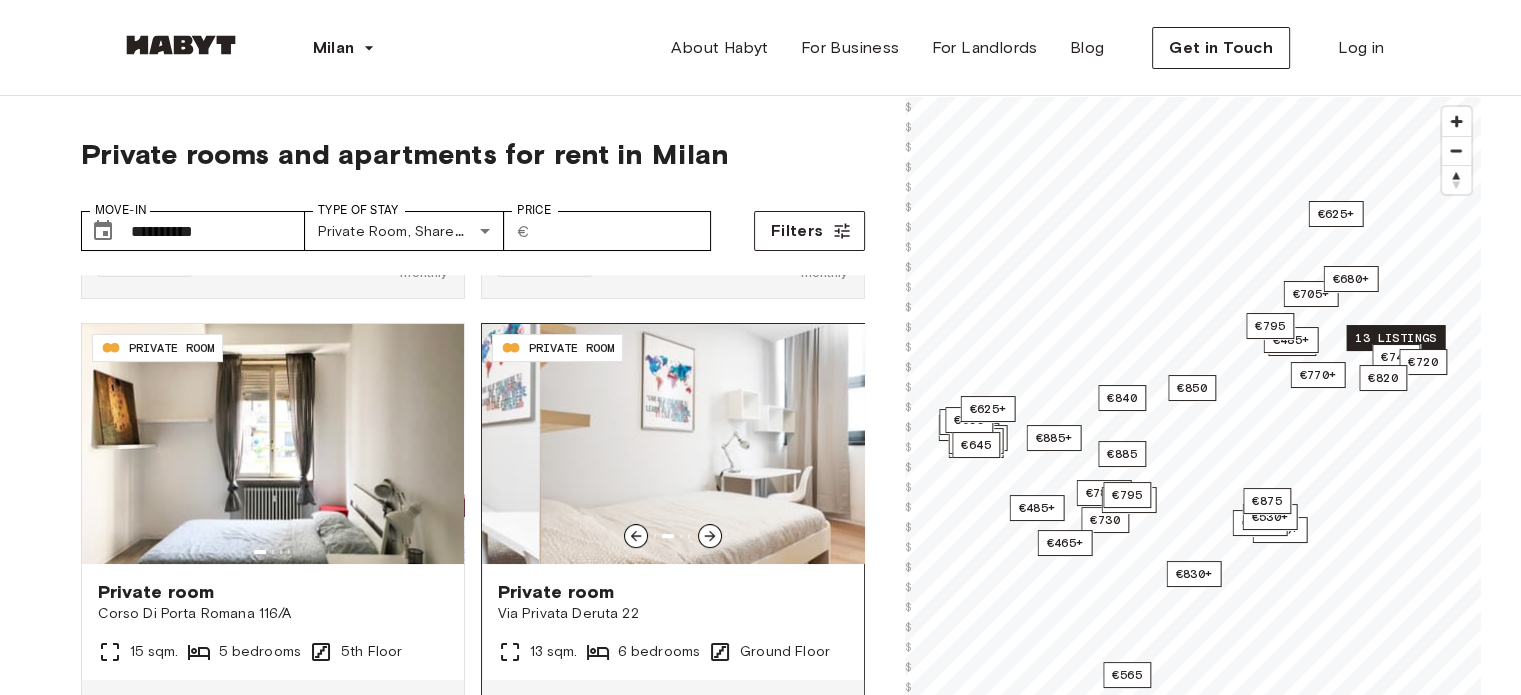 scroll, scrollTop: 400, scrollLeft: 0, axis: vertical 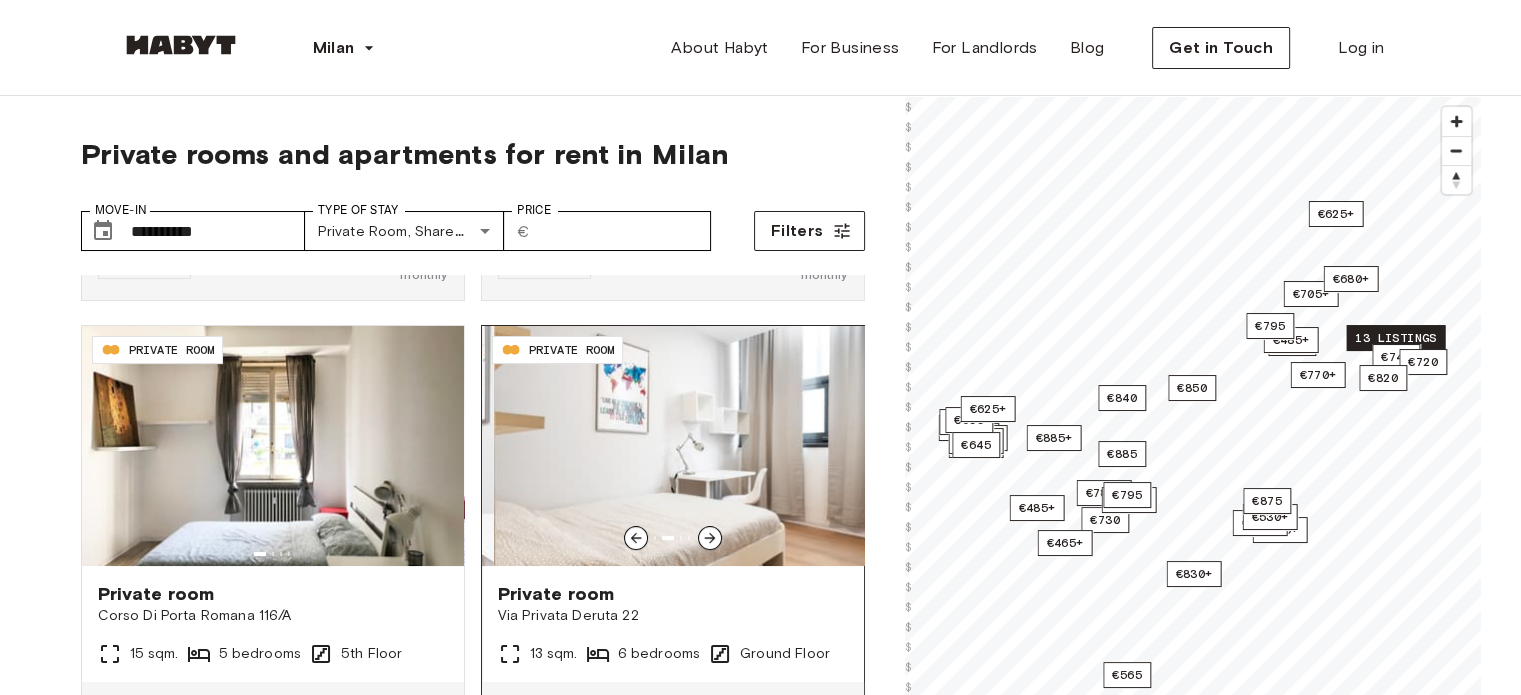 click at bounding box center [710, 538] 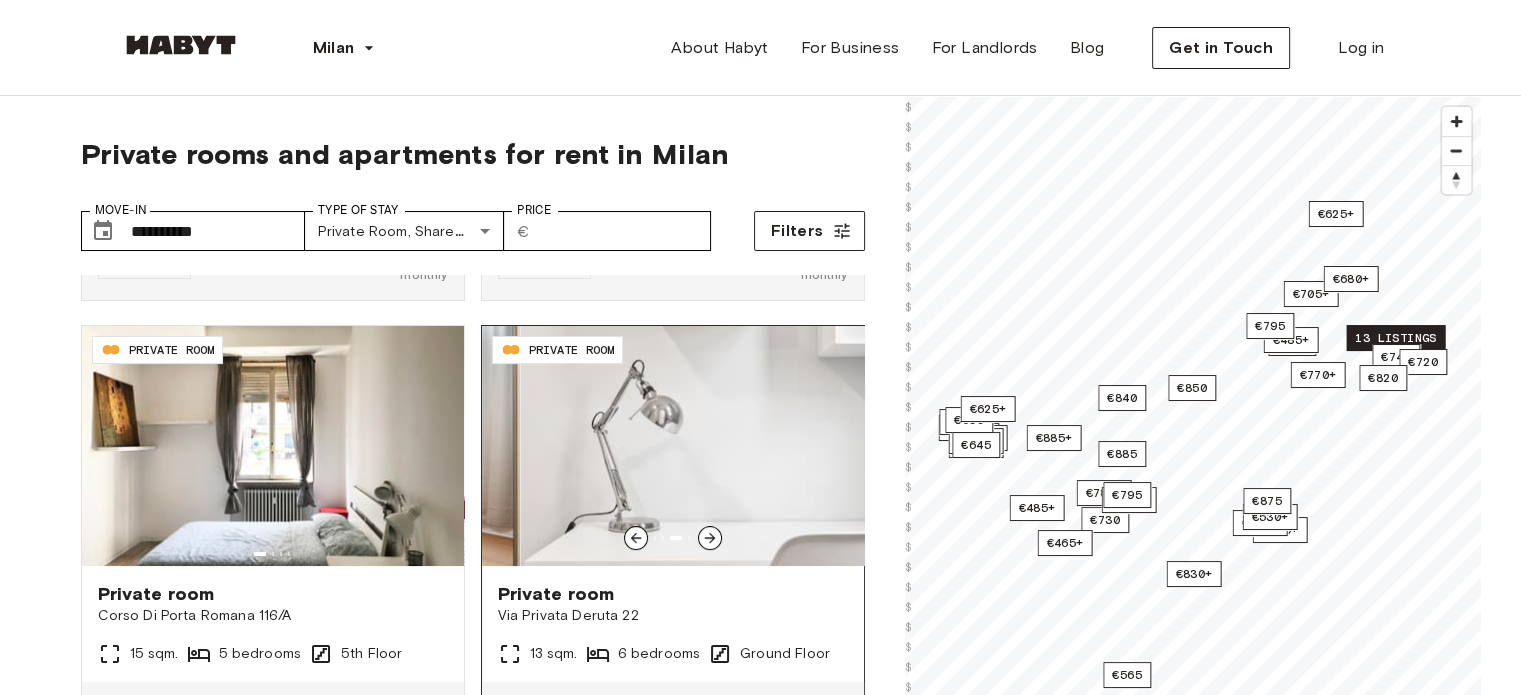 click at bounding box center (710, 538) 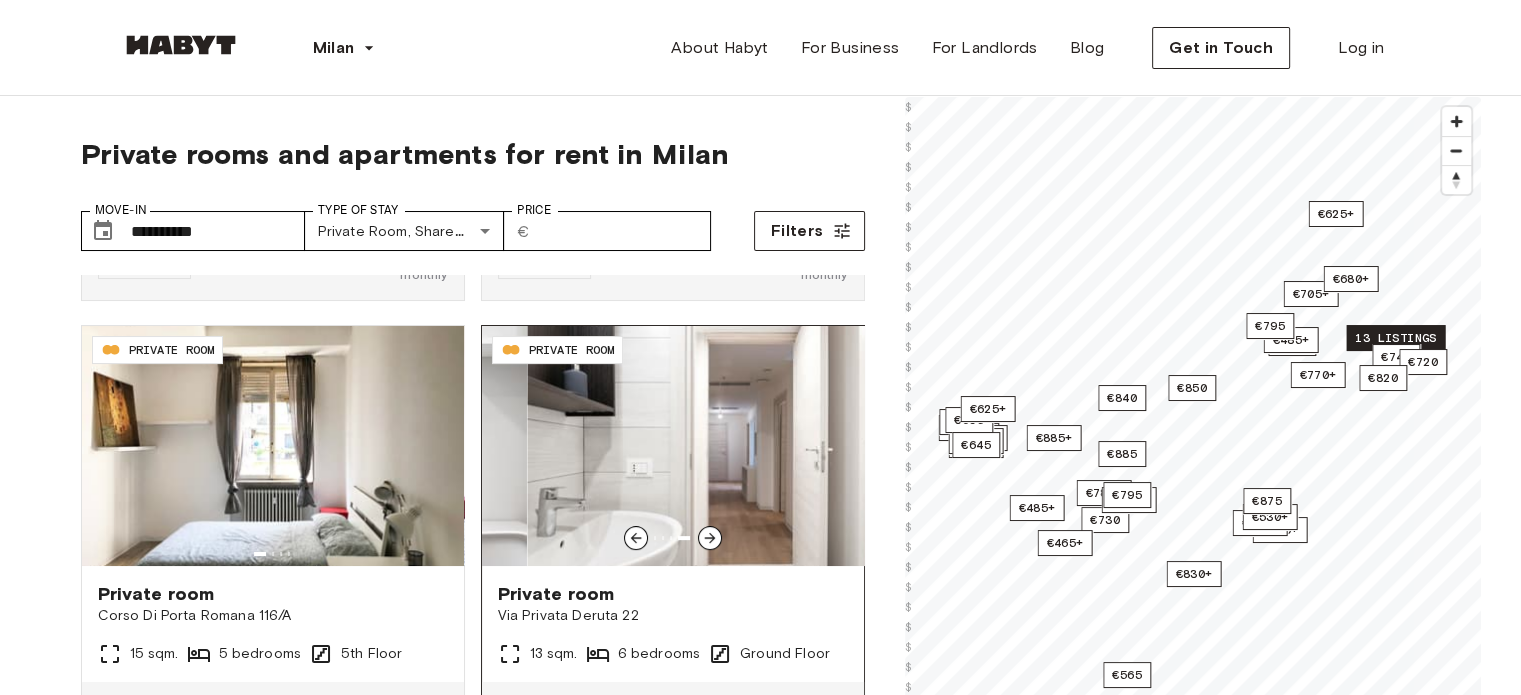 click at bounding box center [710, 538] 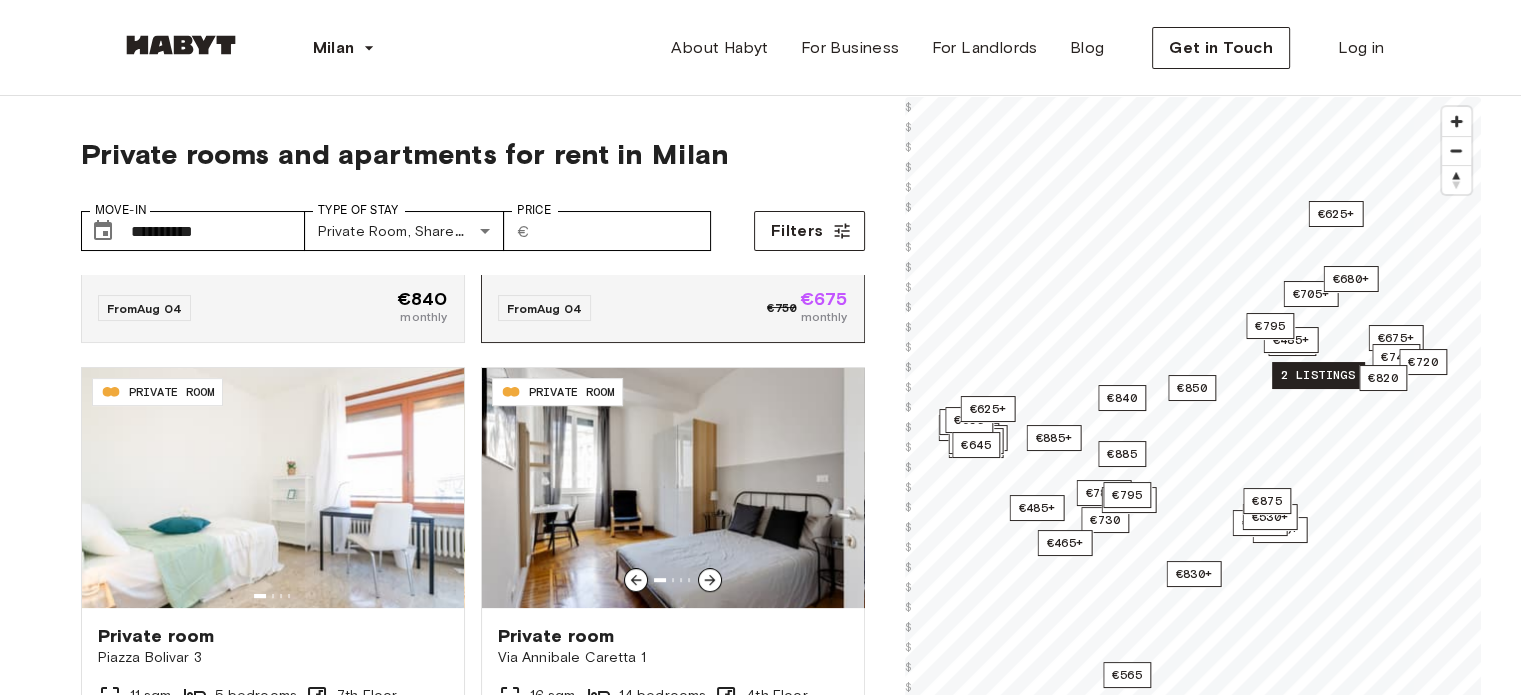 scroll, scrollTop: 900, scrollLeft: 0, axis: vertical 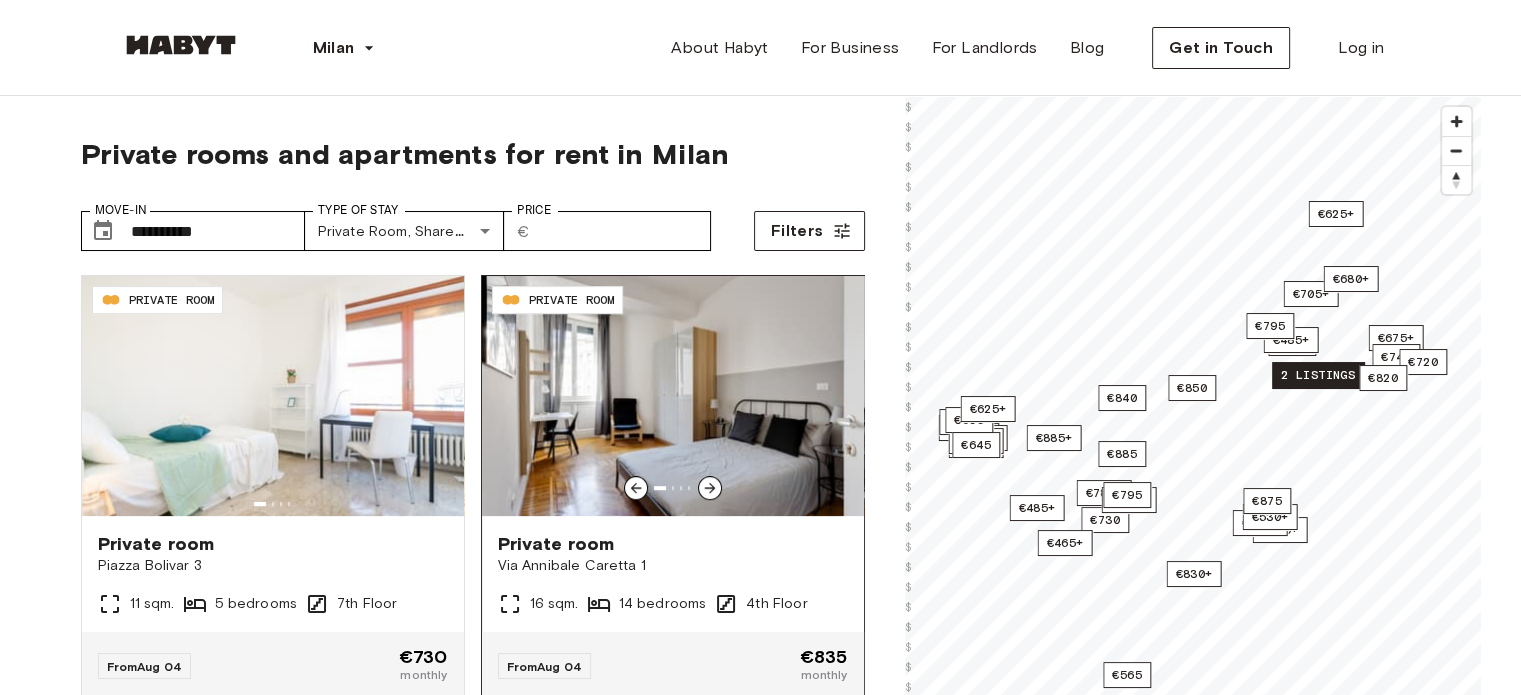 click 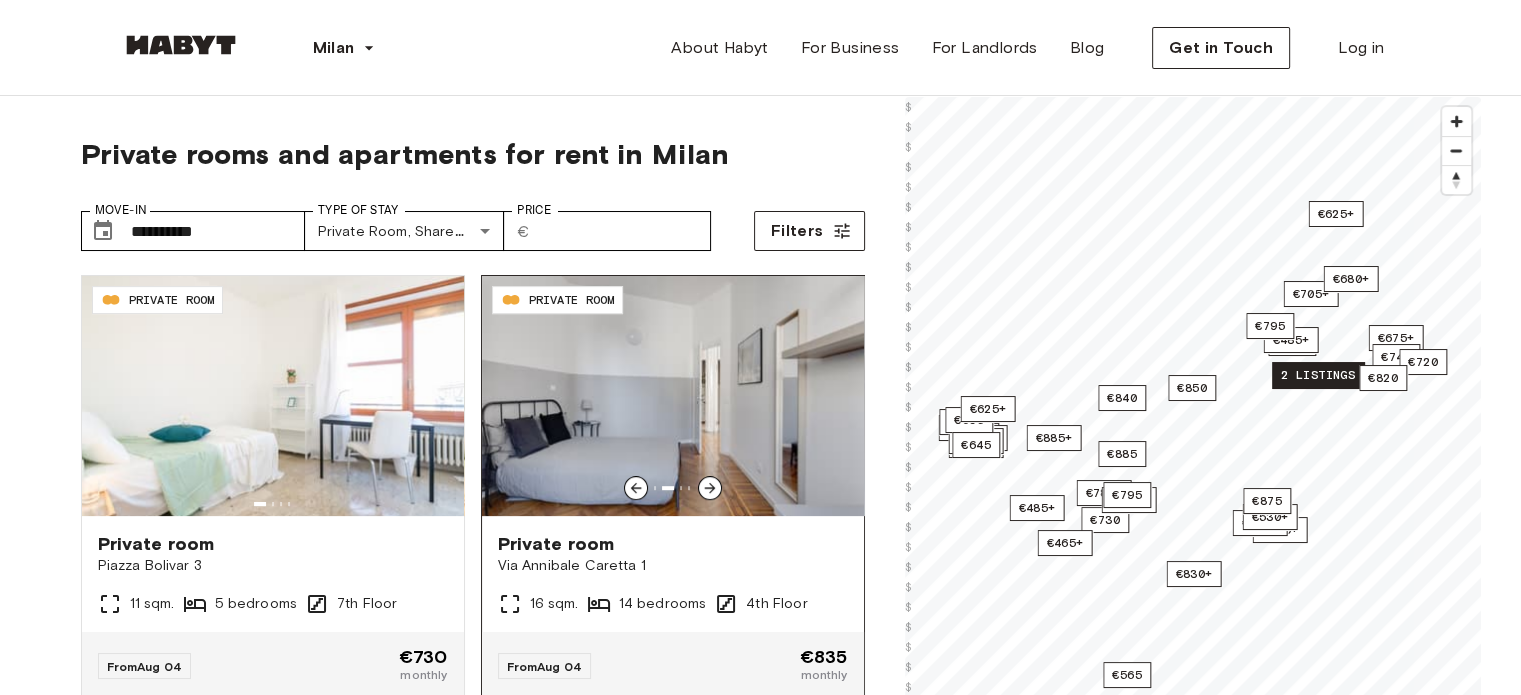 click 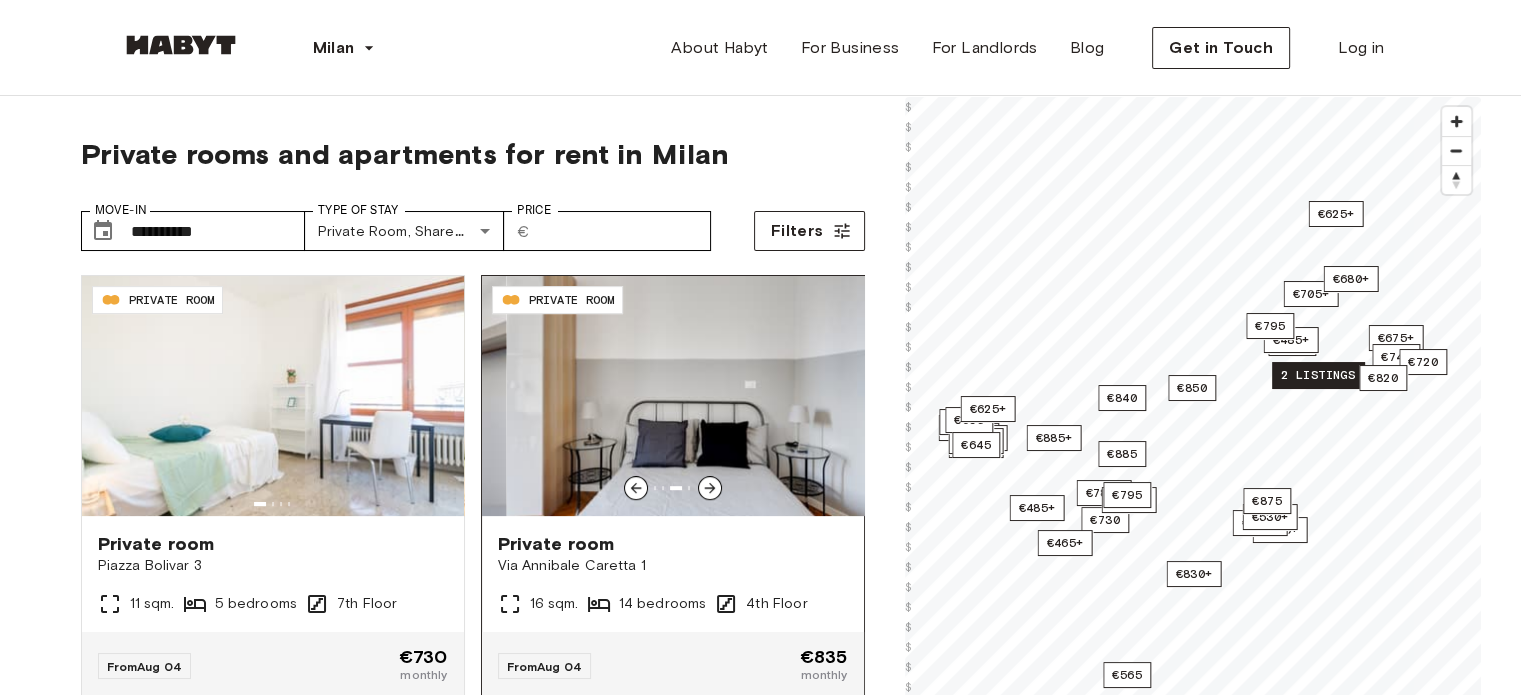 click 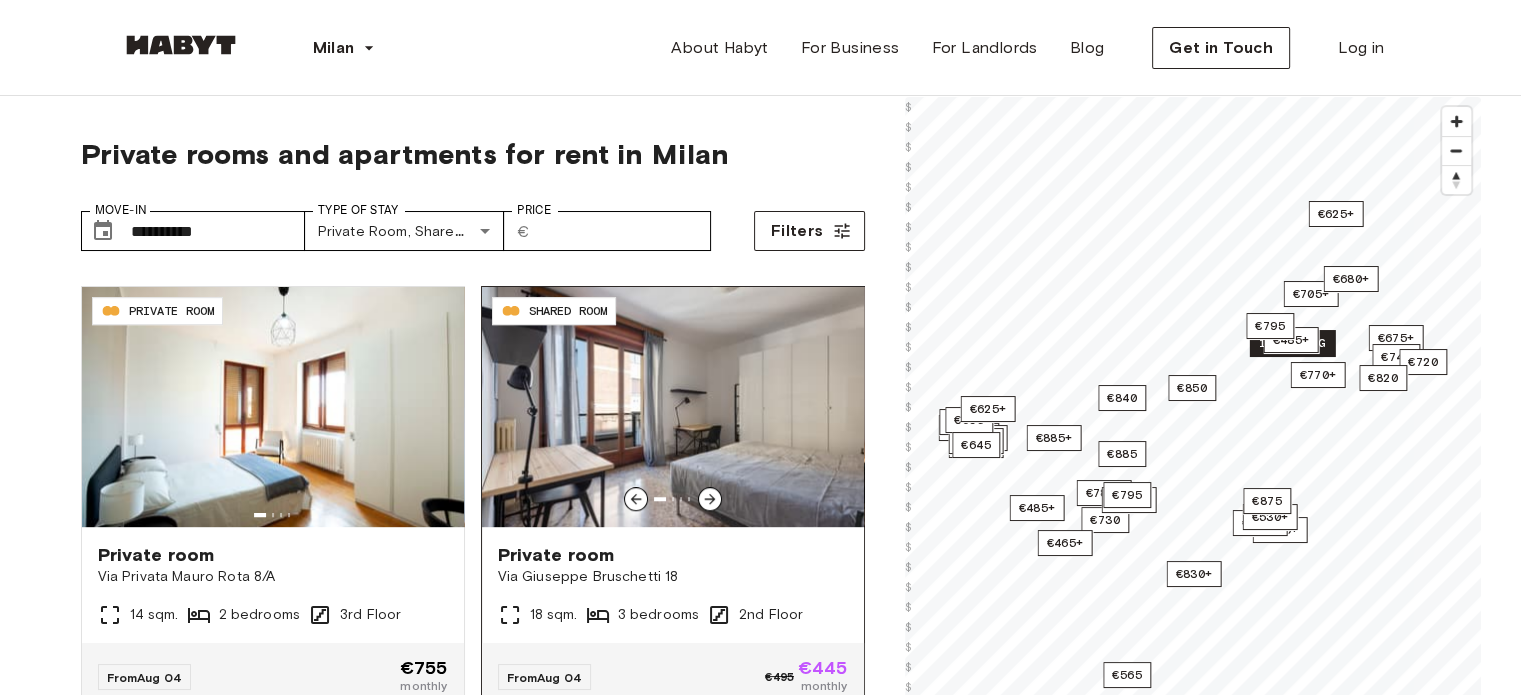 scroll, scrollTop: 1300, scrollLeft: 0, axis: vertical 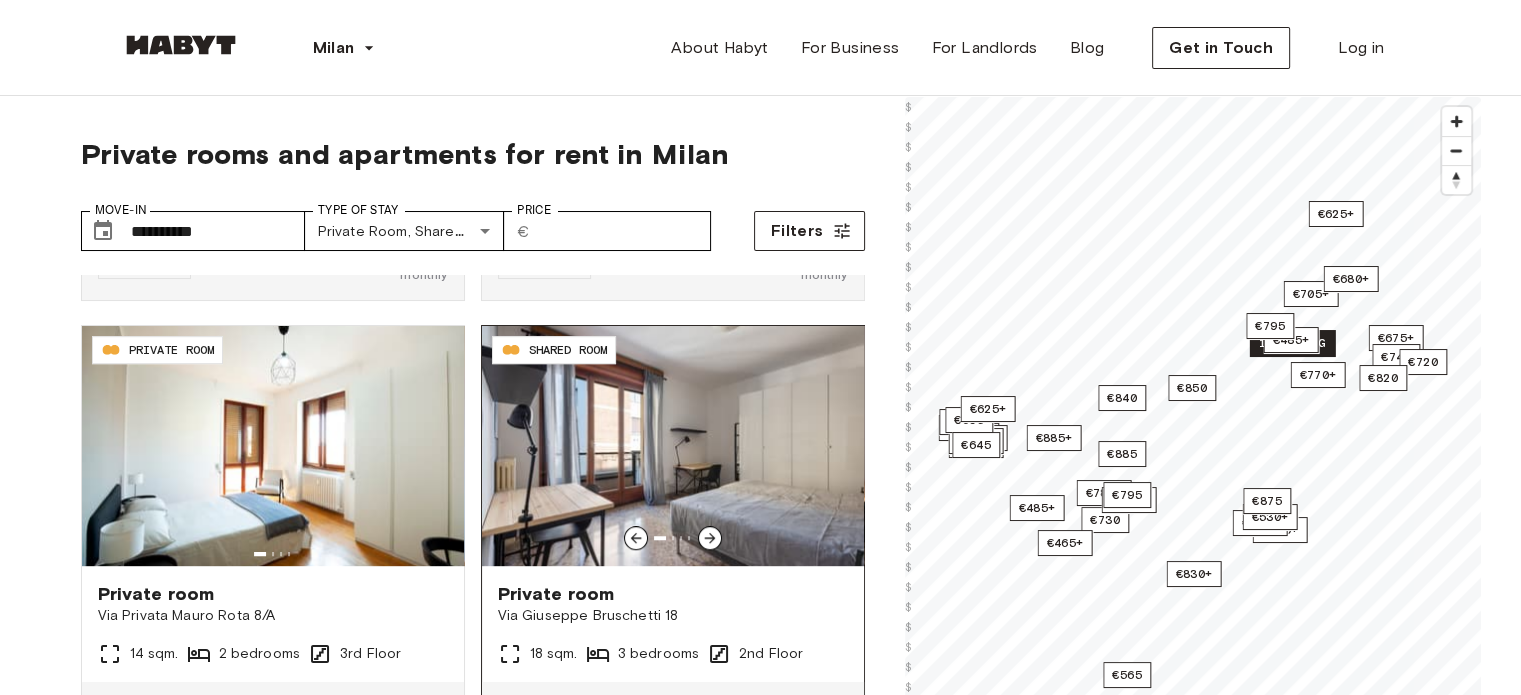 click at bounding box center (673, 446) 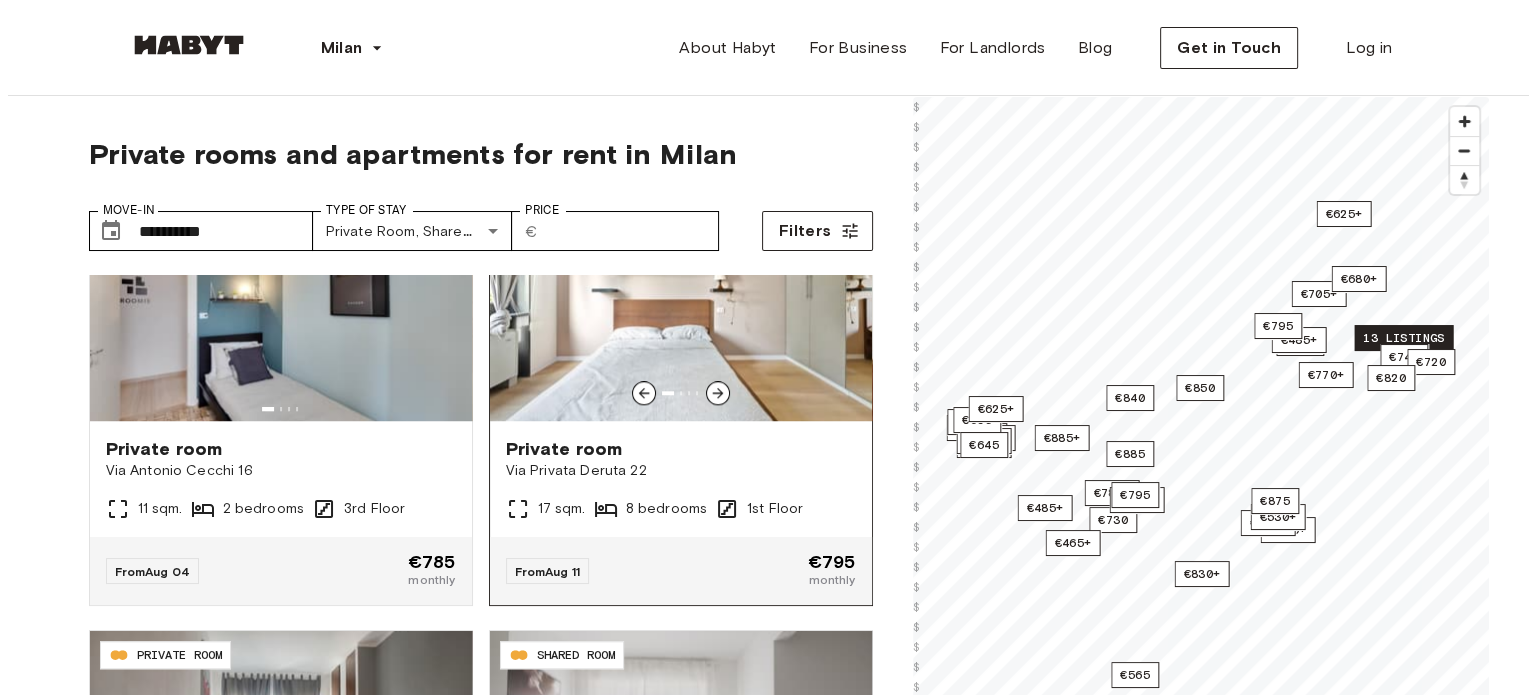 scroll, scrollTop: 1900, scrollLeft: 0, axis: vertical 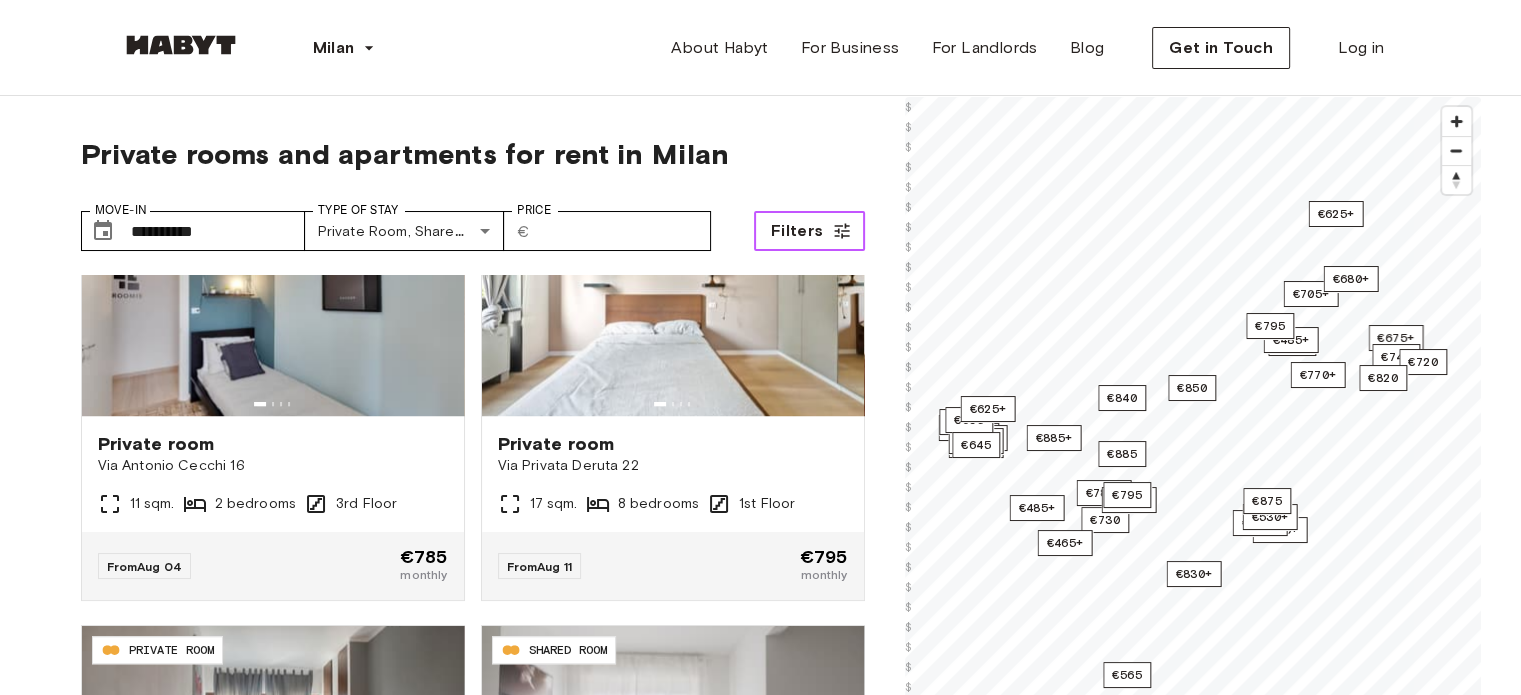 click on "Filters" at bounding box center [797, 231] 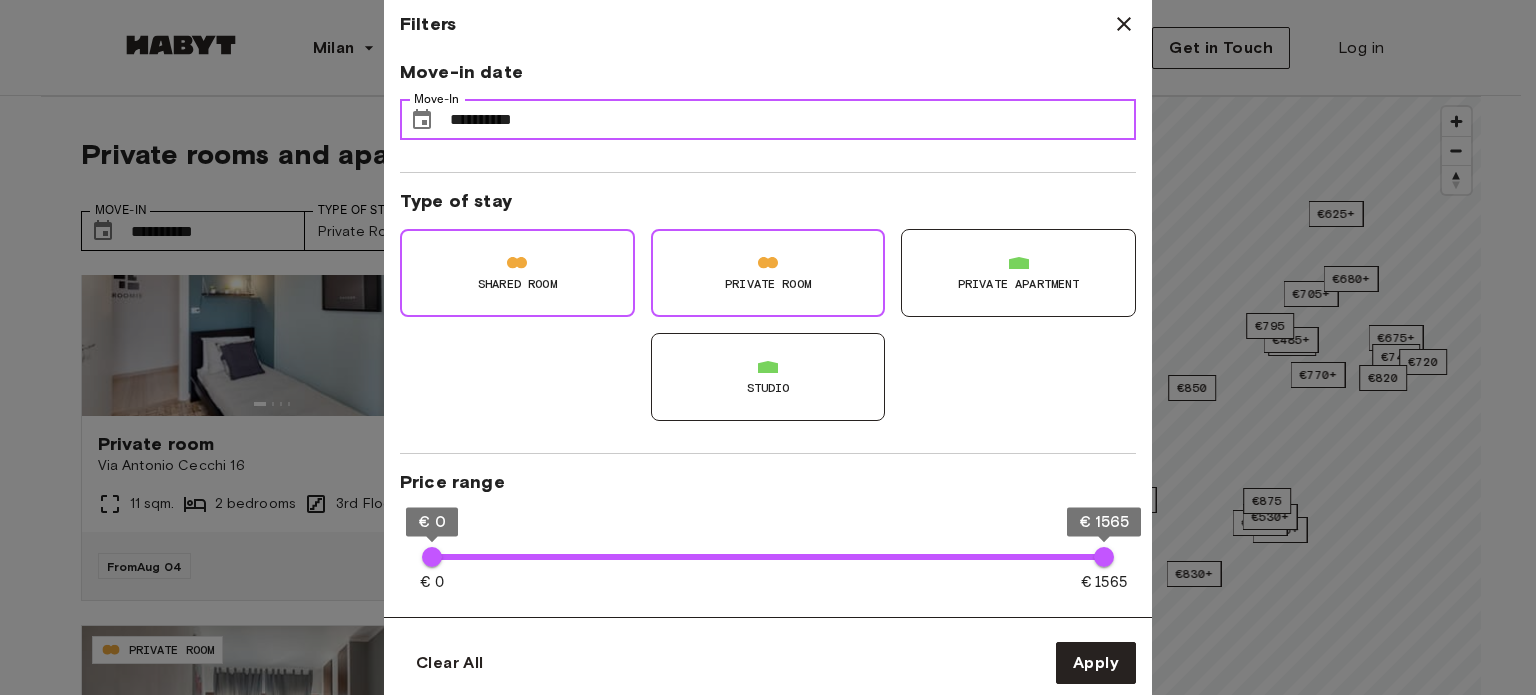 click on "**********" at bounding box center (793, 120) 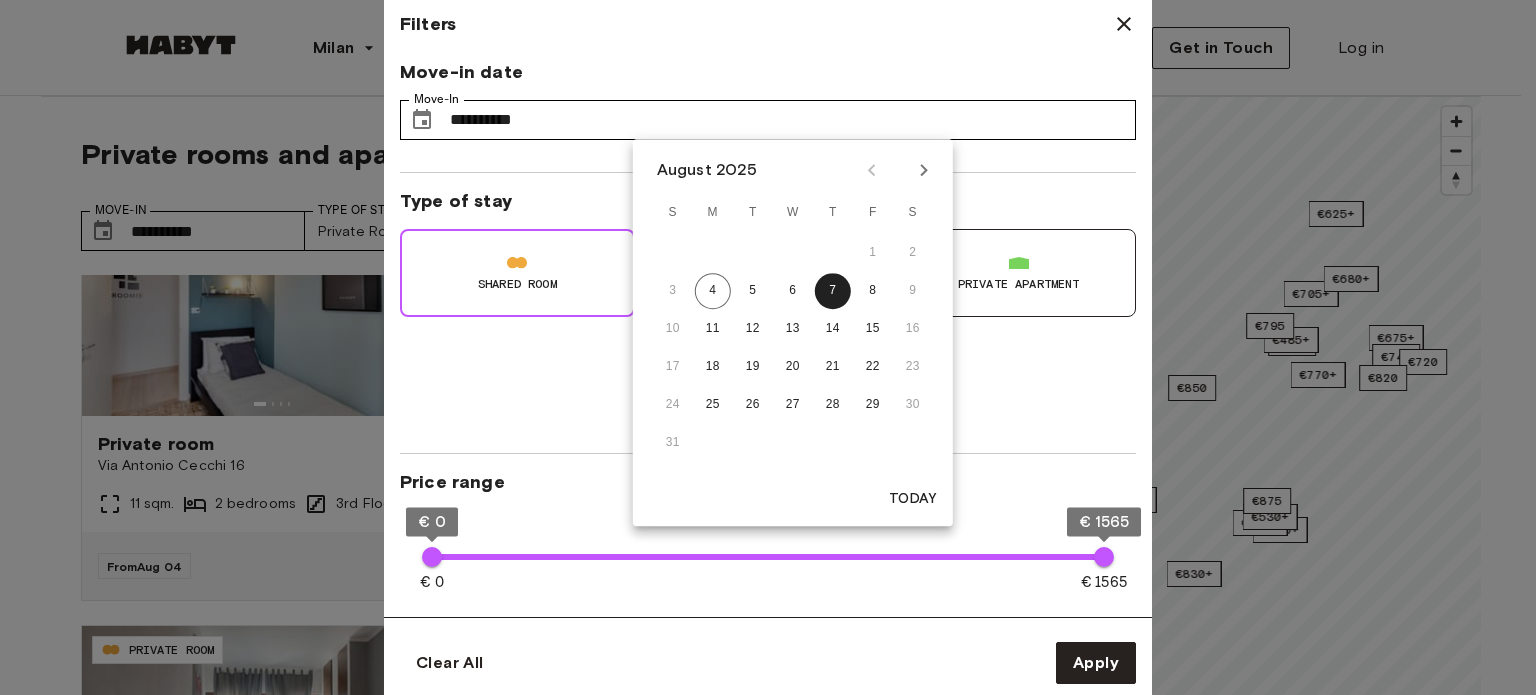 click on "August 2025" at bounding box center (793, 170) 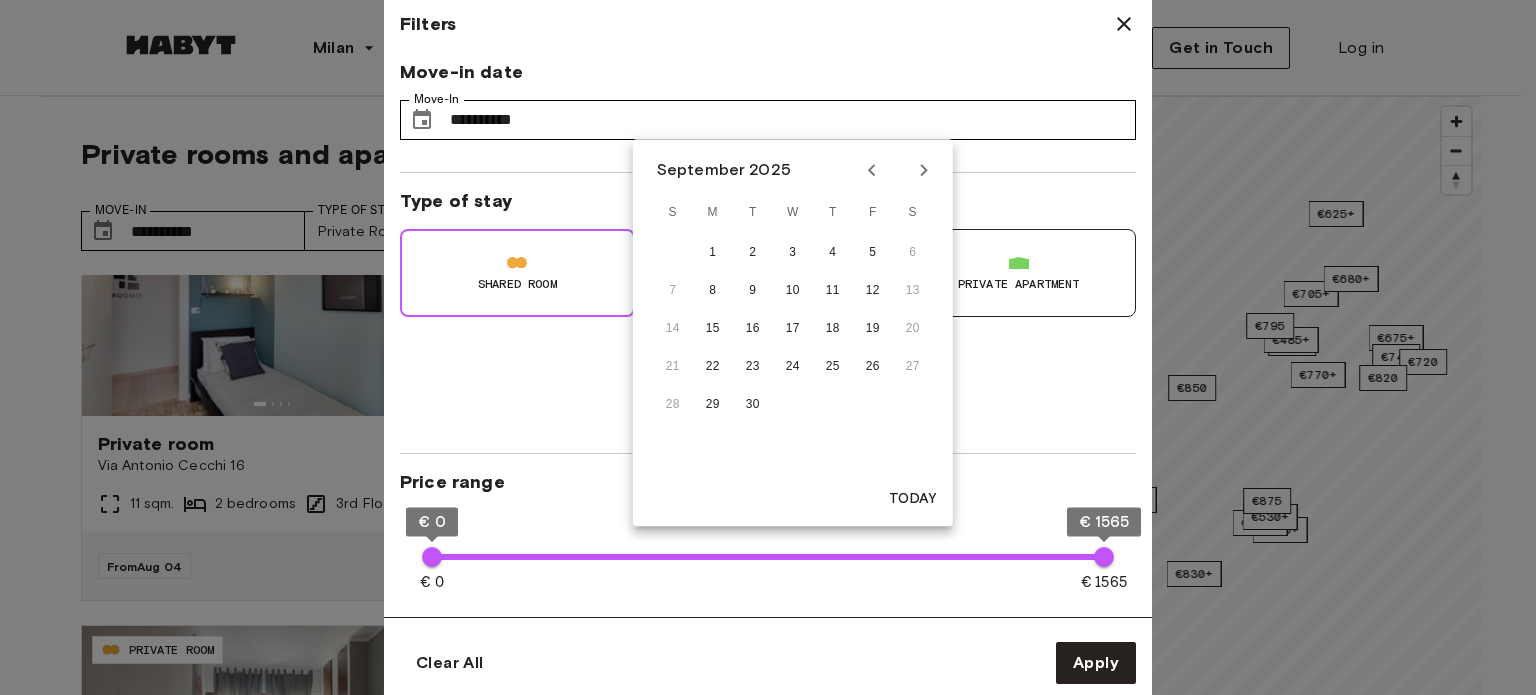 click 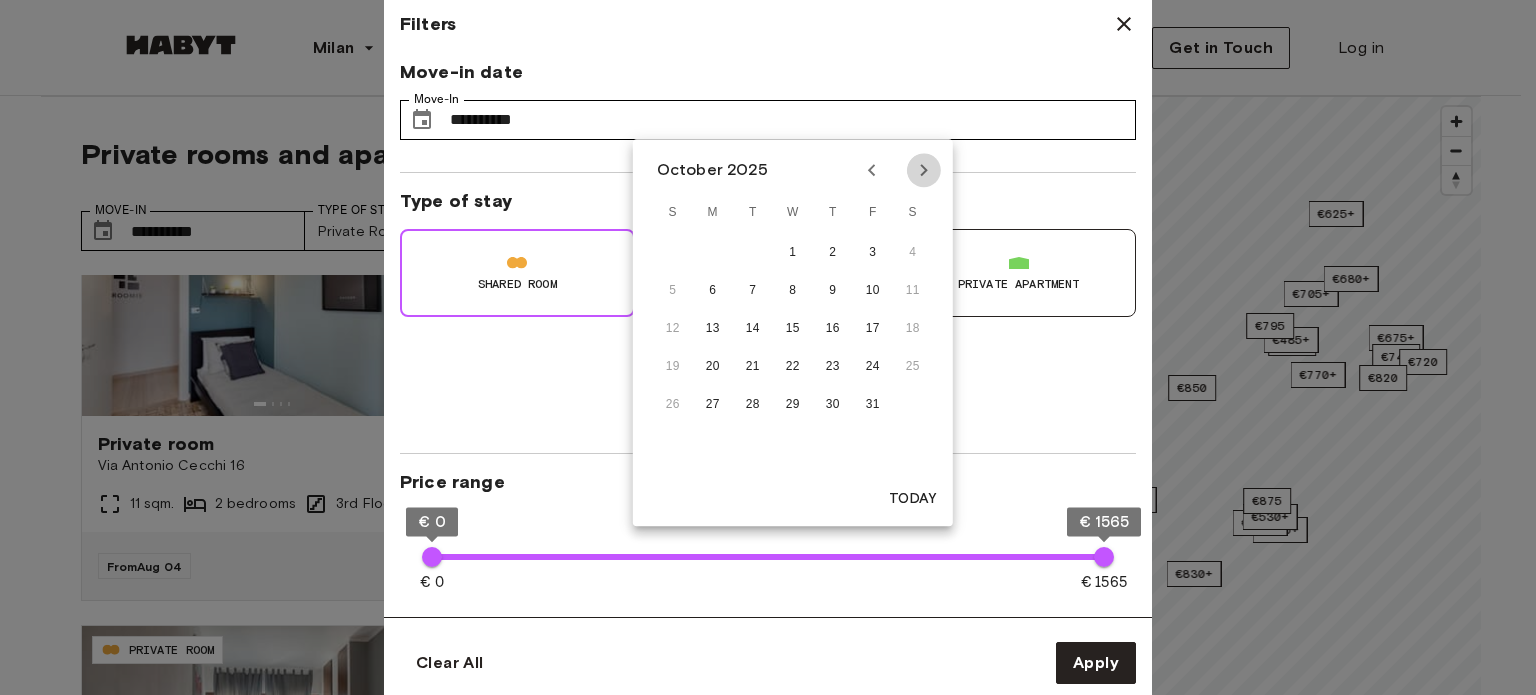 click 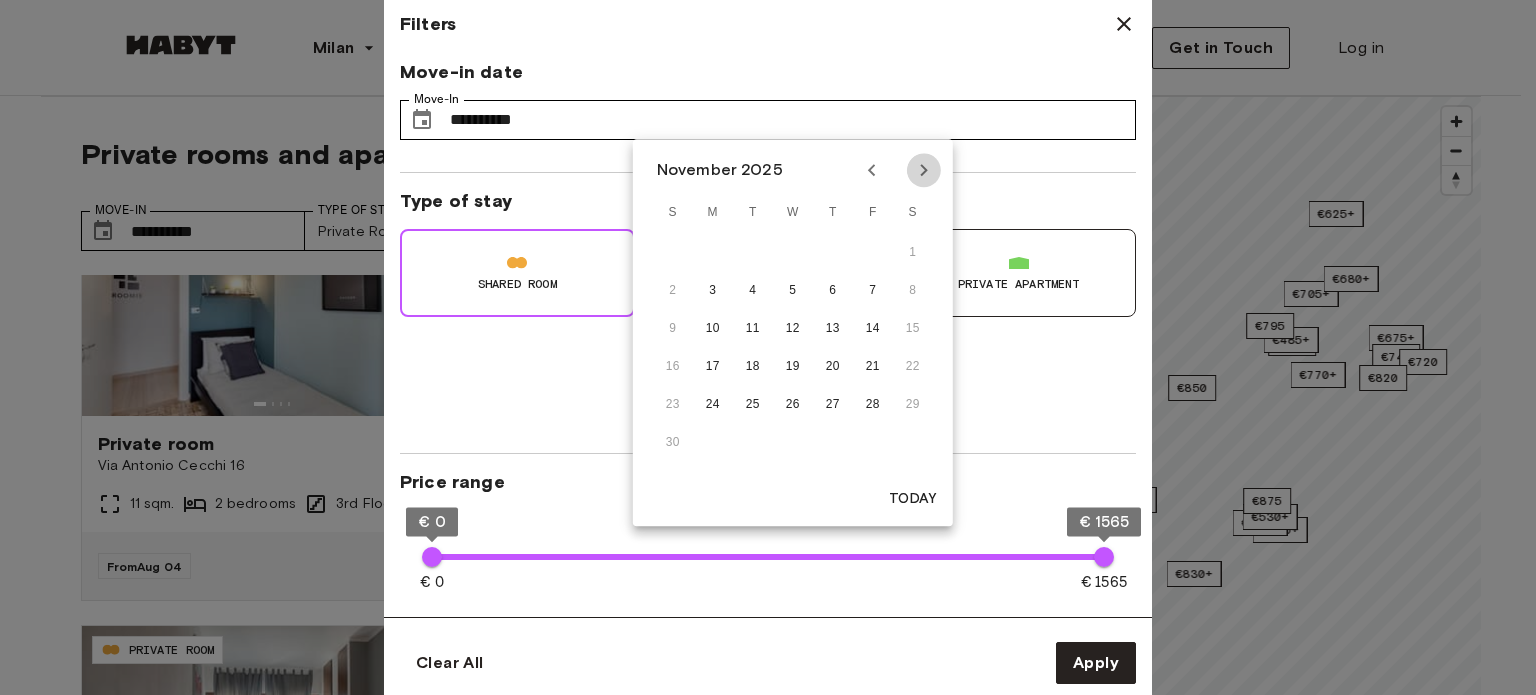 click 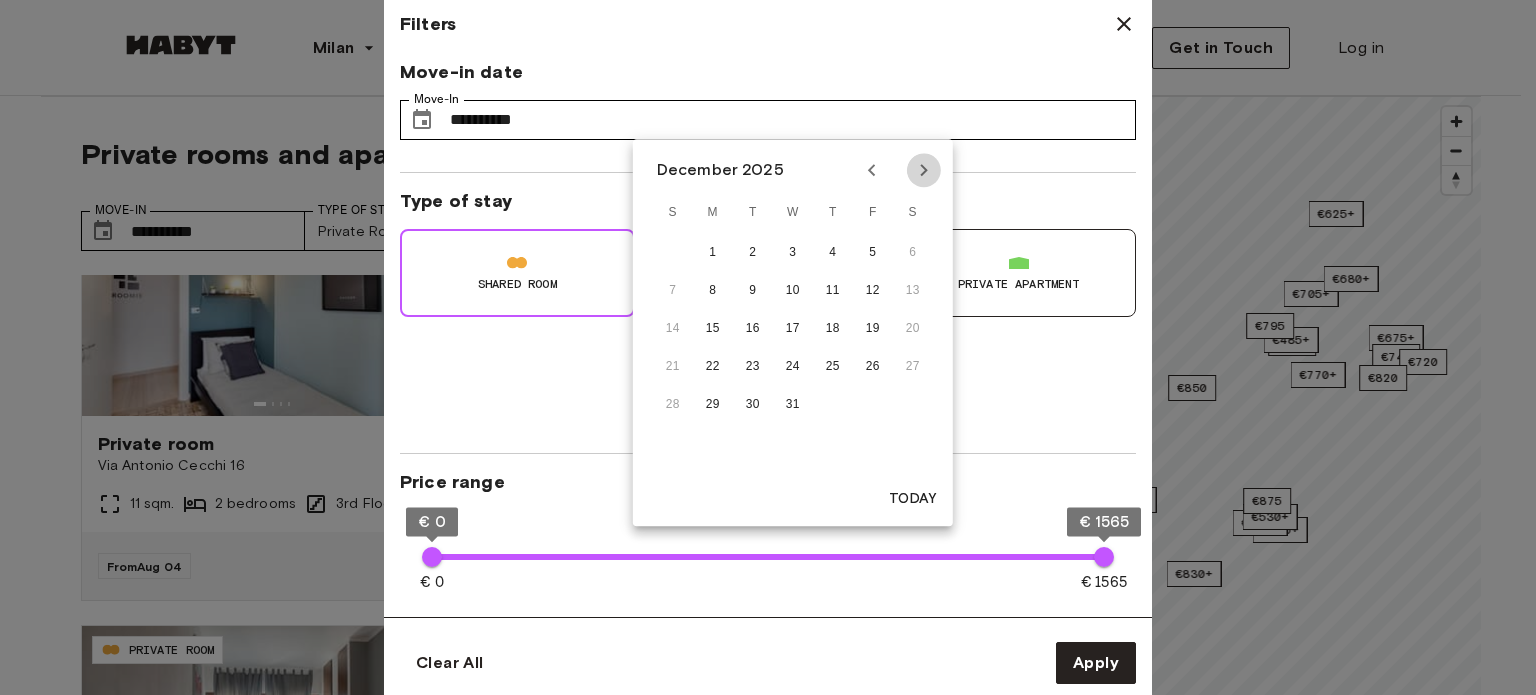 click 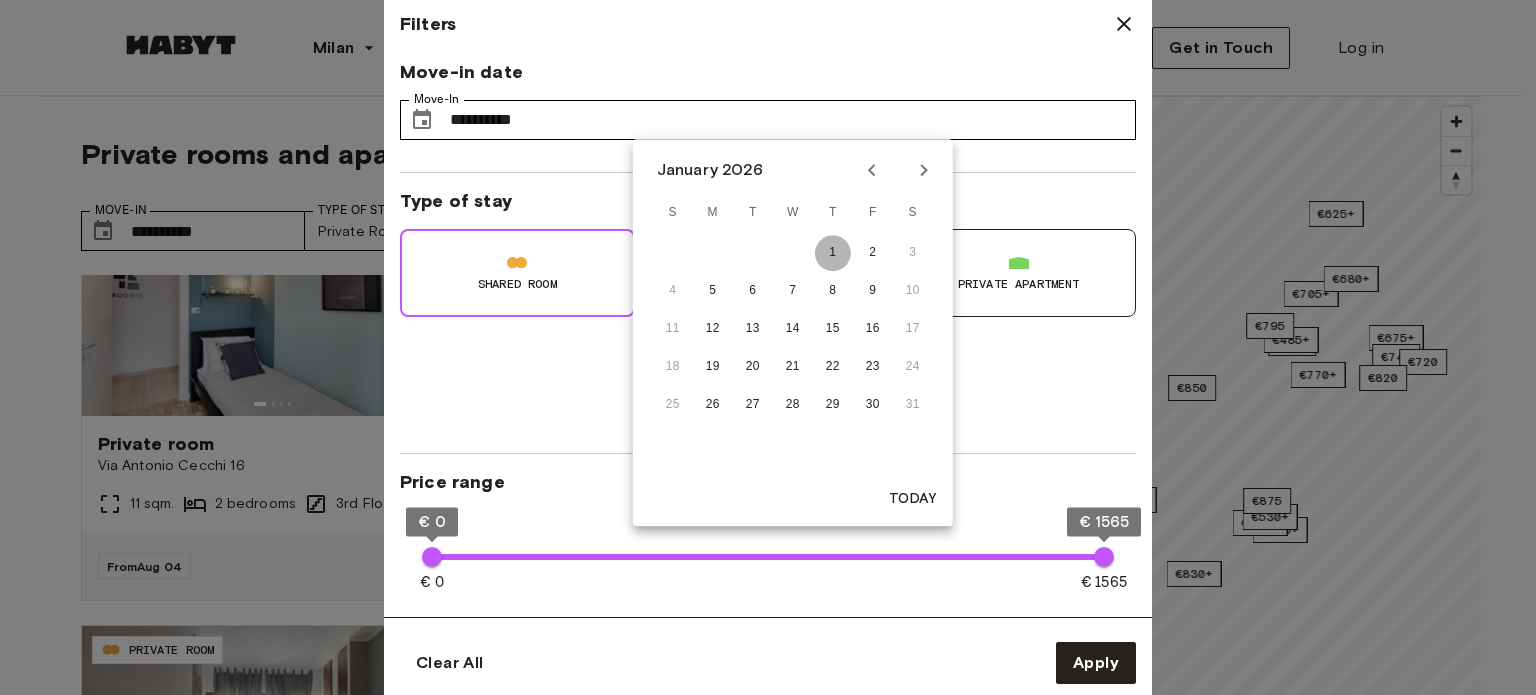 drag, startPoint x: 832, startPoint y: 250, endPoint x: 836, endPoint y: 435, distance: 185.04324 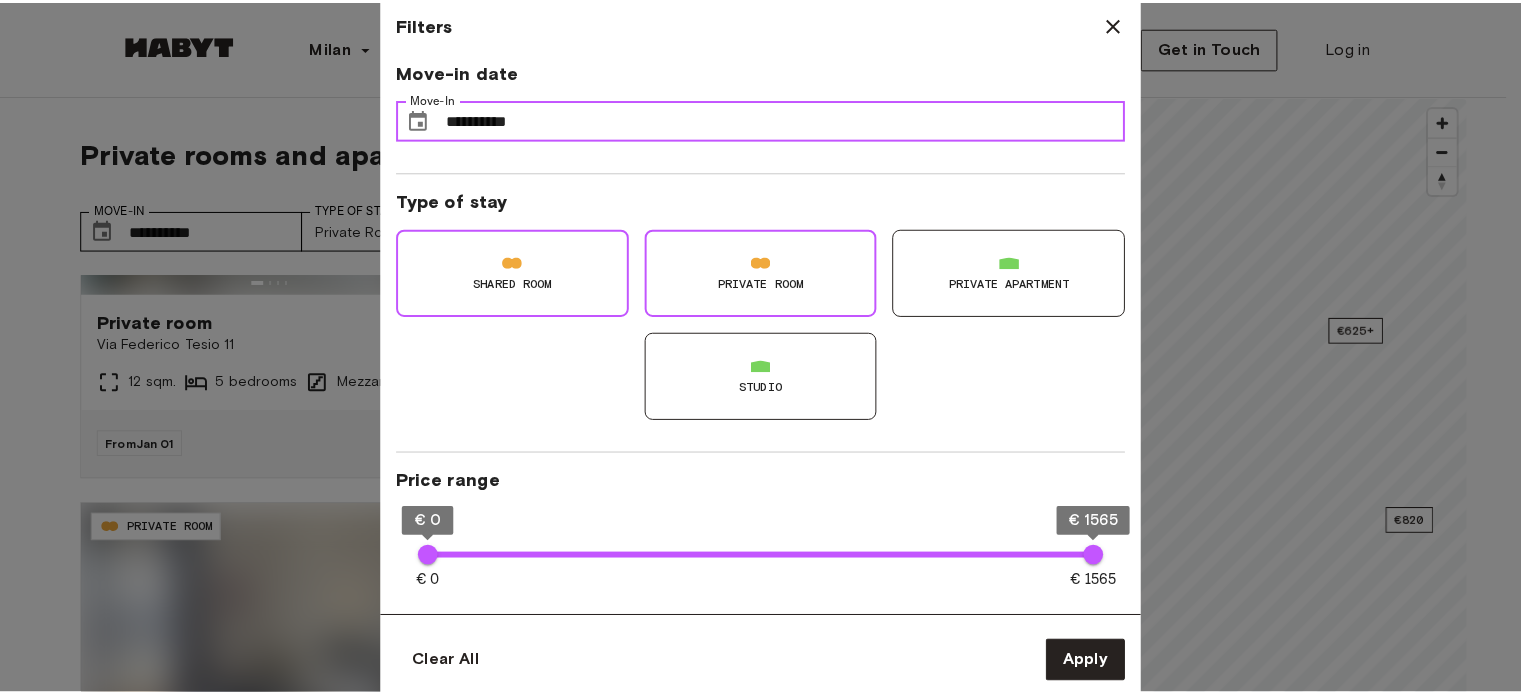 scroll, scrollTop: 235, scrollLeft: 0, axis: vertical 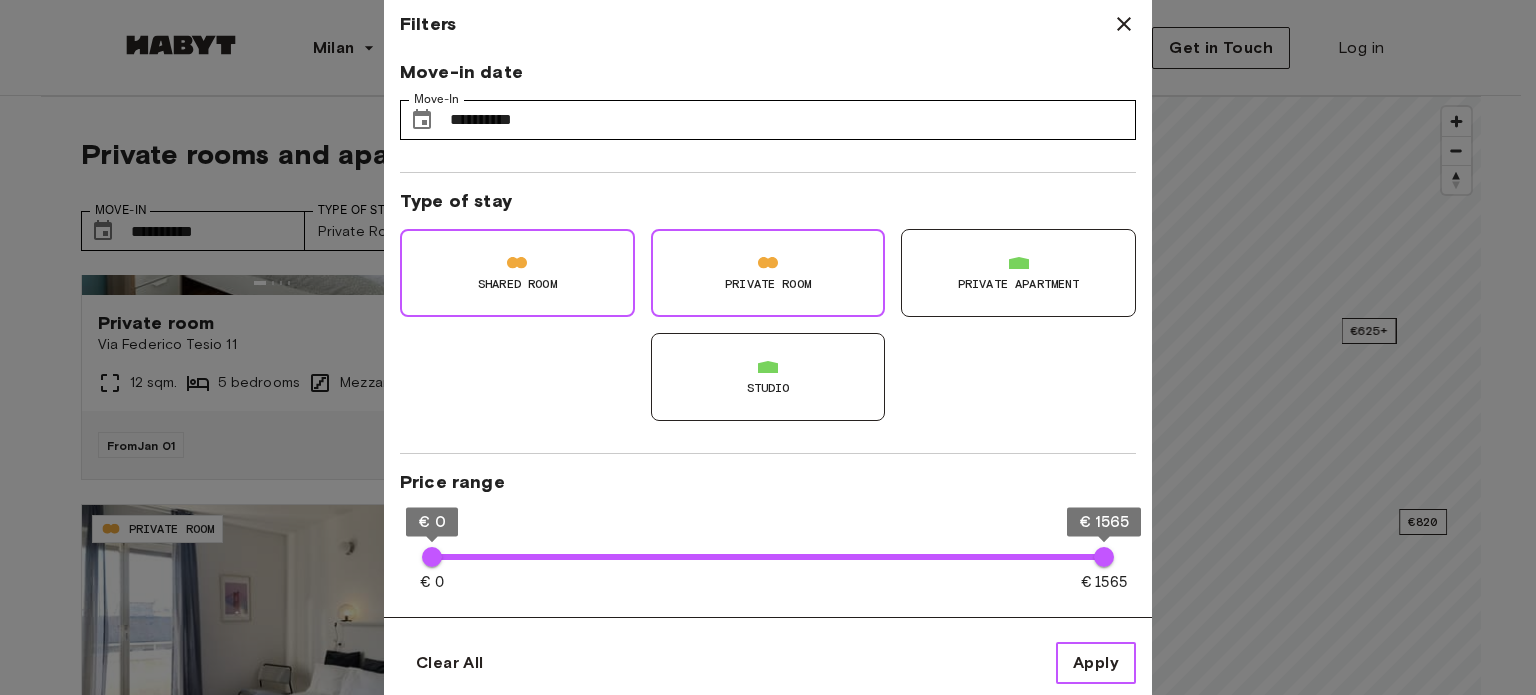 click on "Apply" at bounding box center [1096, 663] 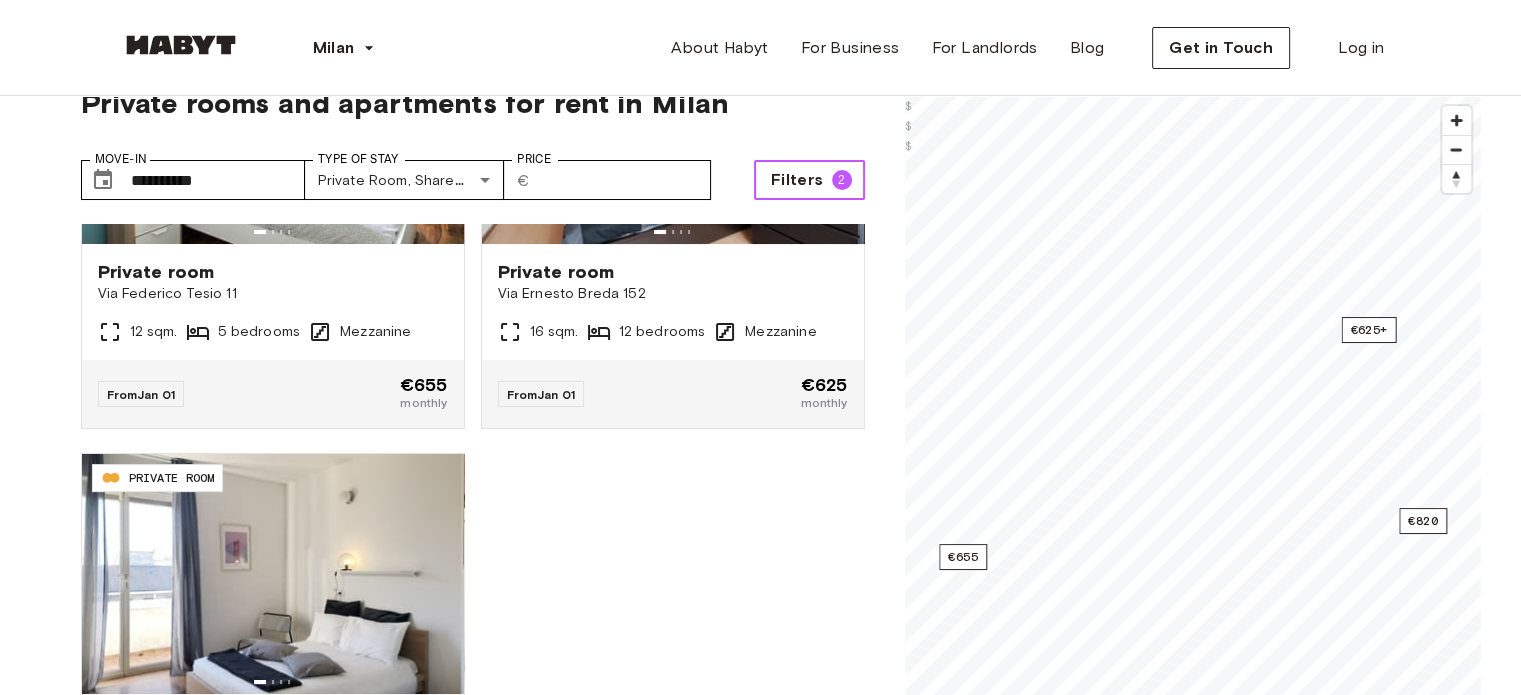 scroll, scrollTop: 0, scrollLeft: 0, axis: both 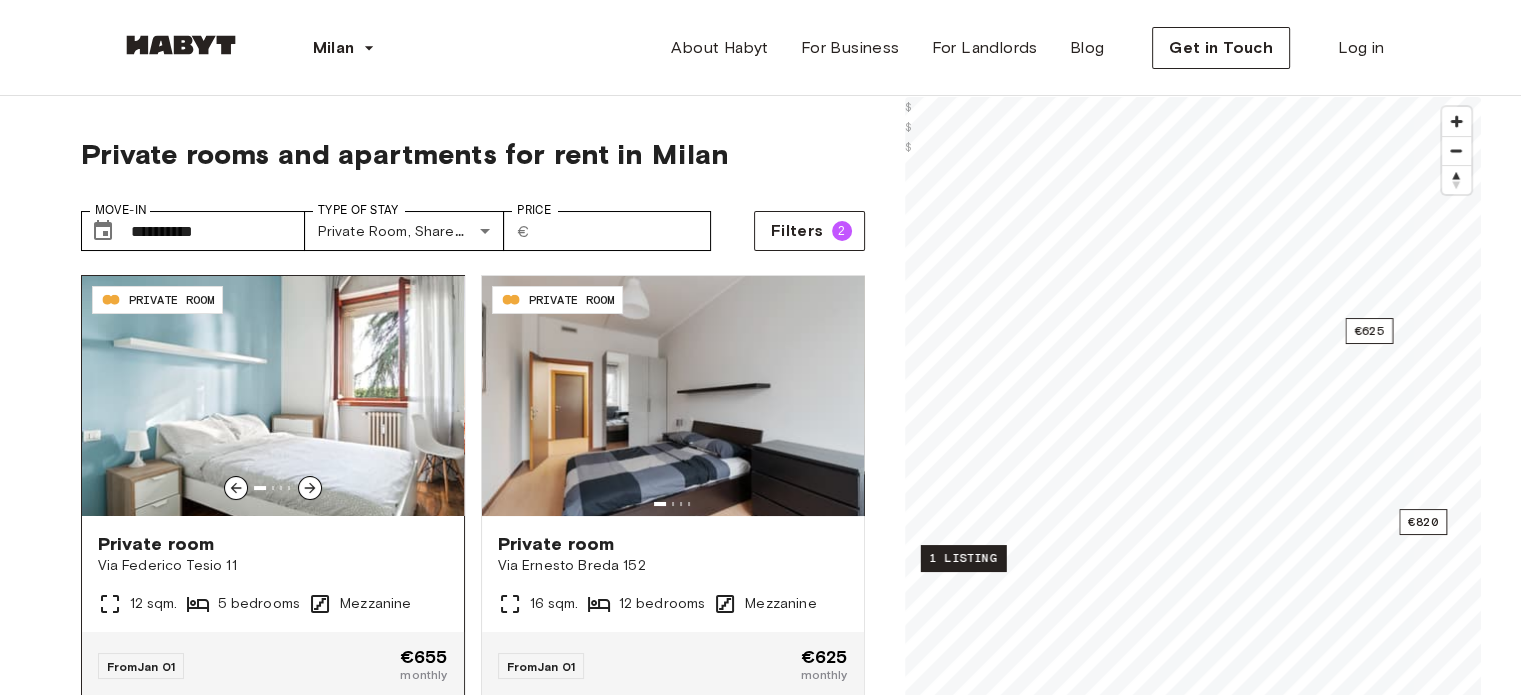 click 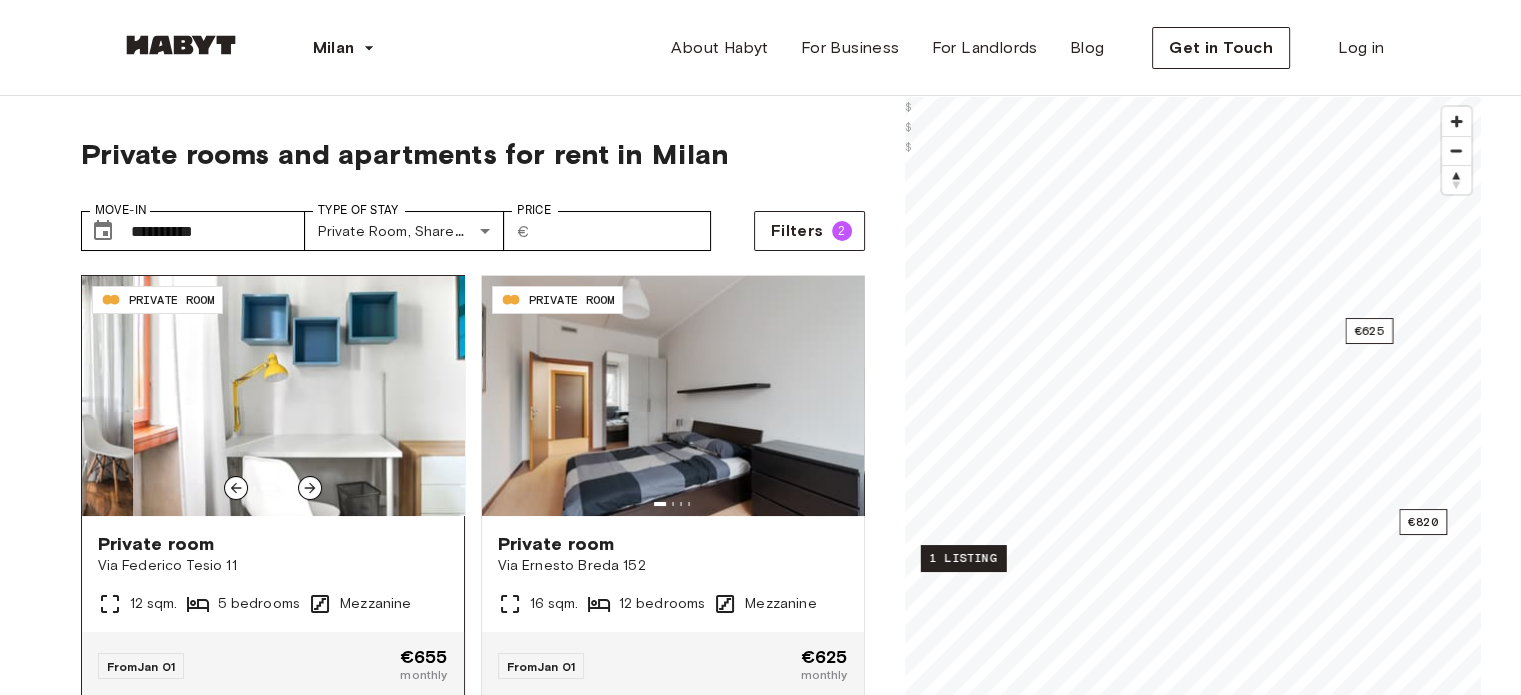 click 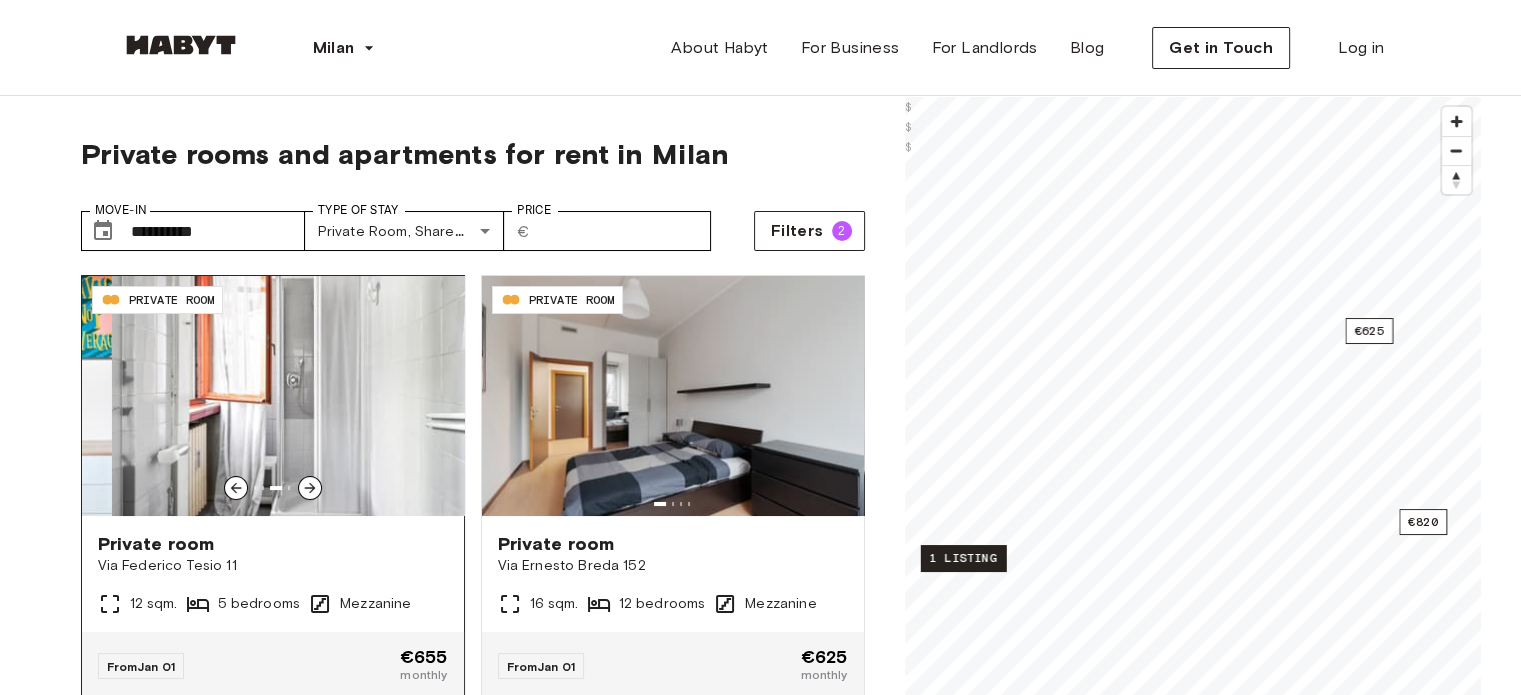 click 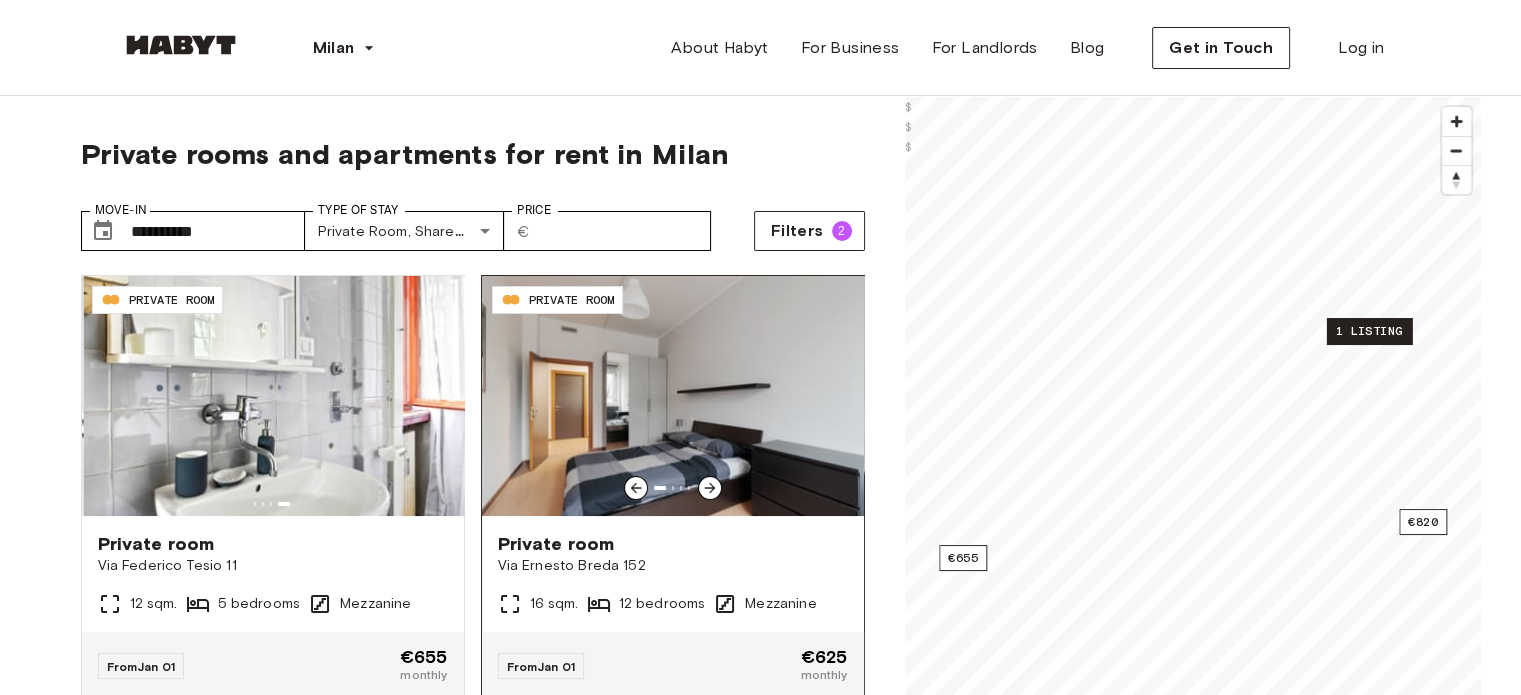 click 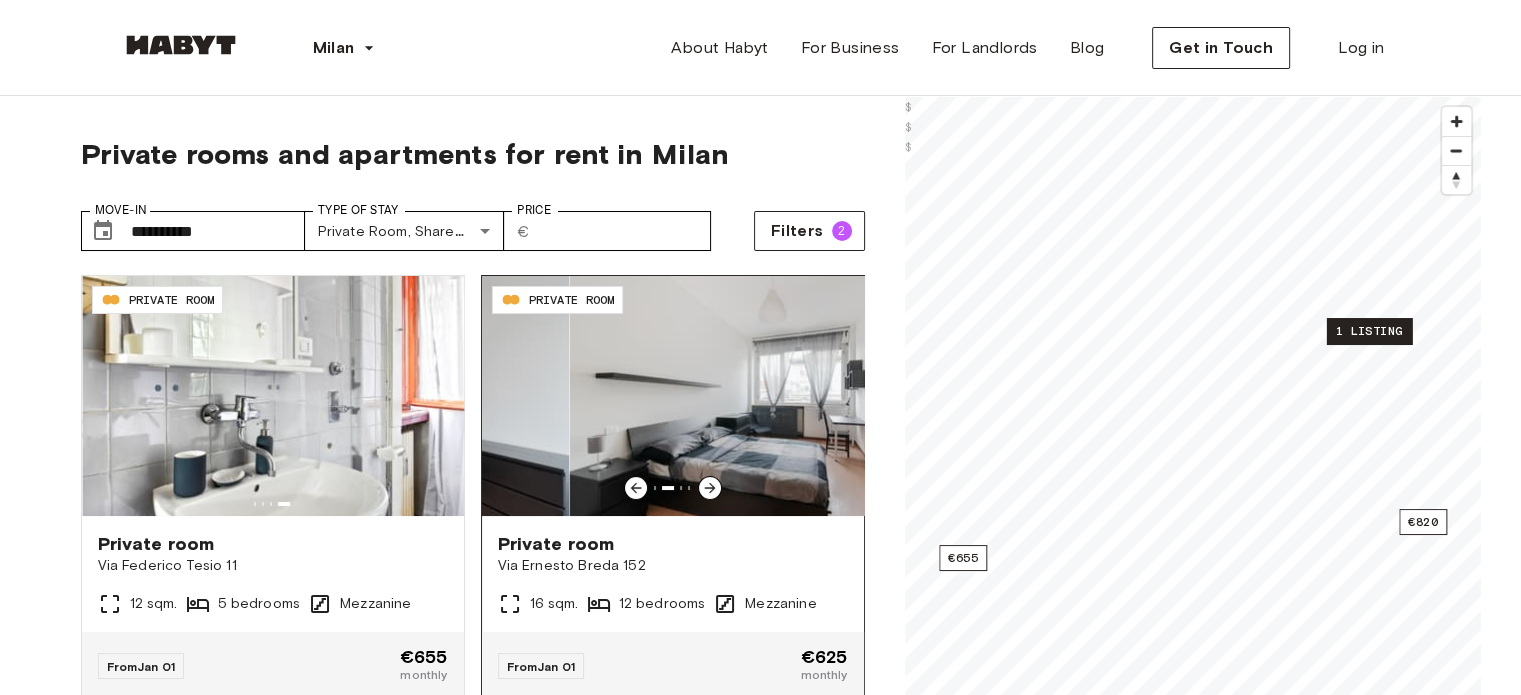 click 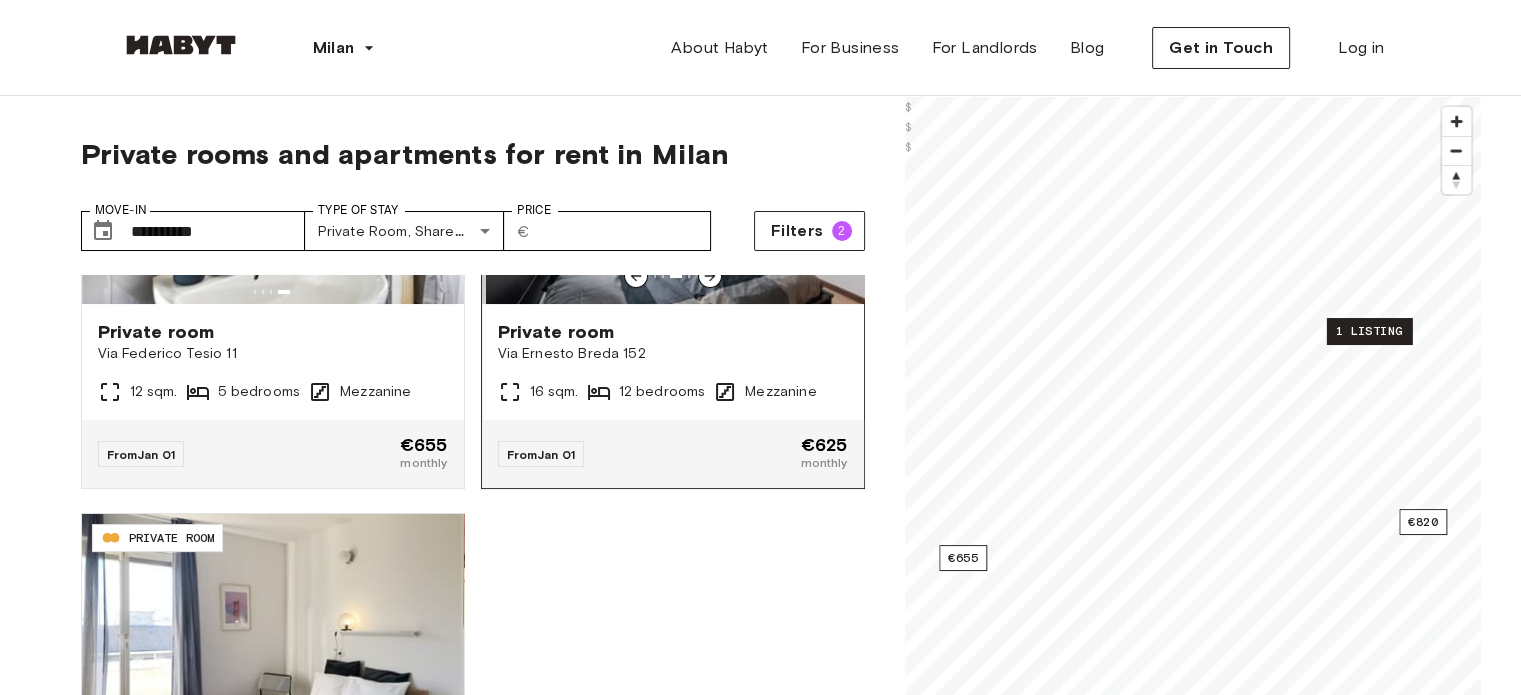 scroll, scrollTop: 235, scrollLeft: 0, axis: vertical 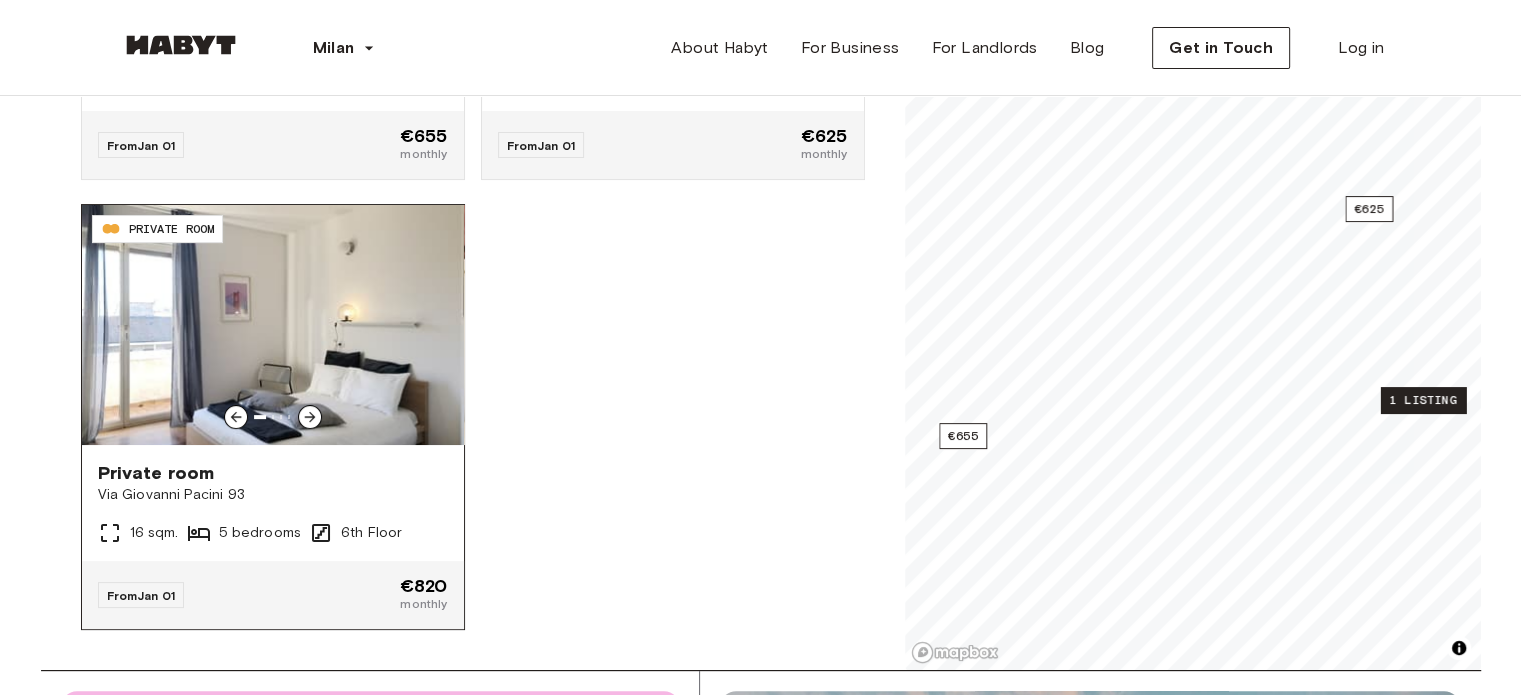 click 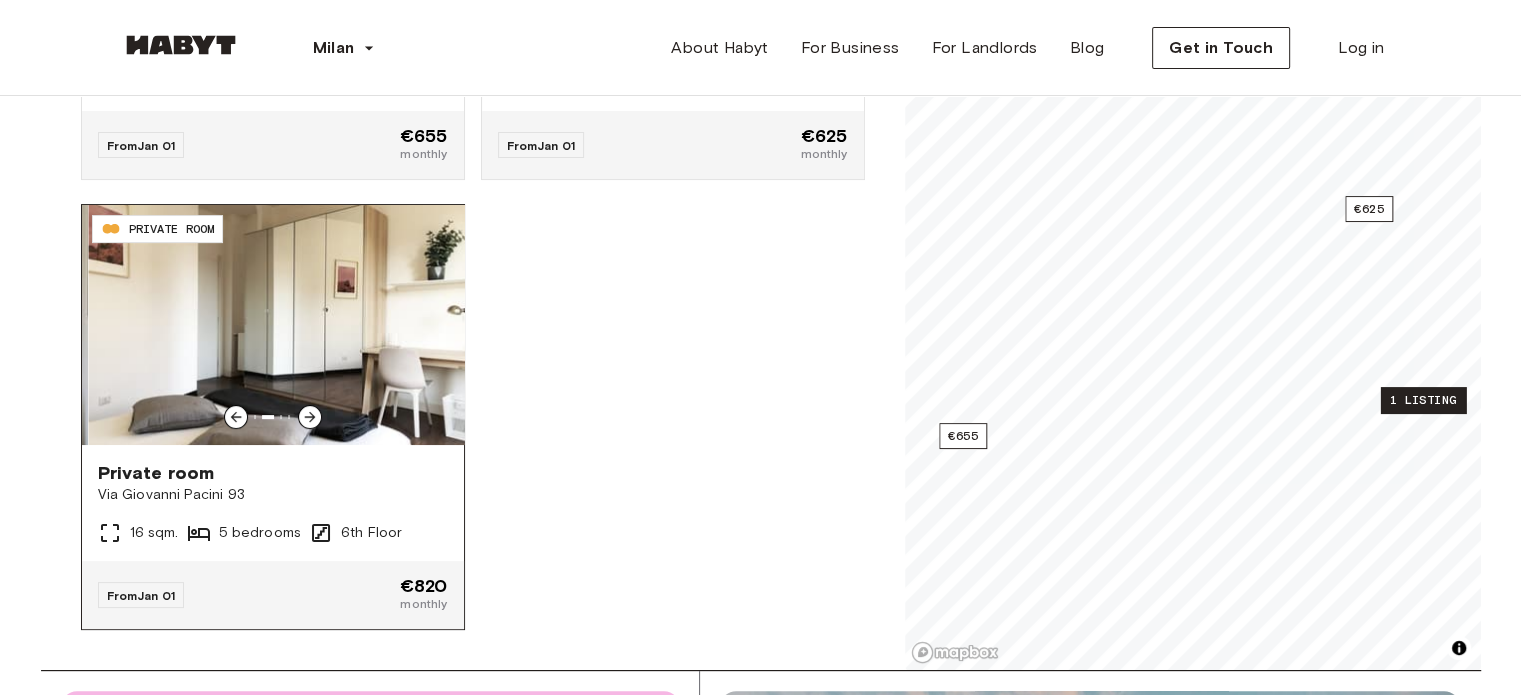 click 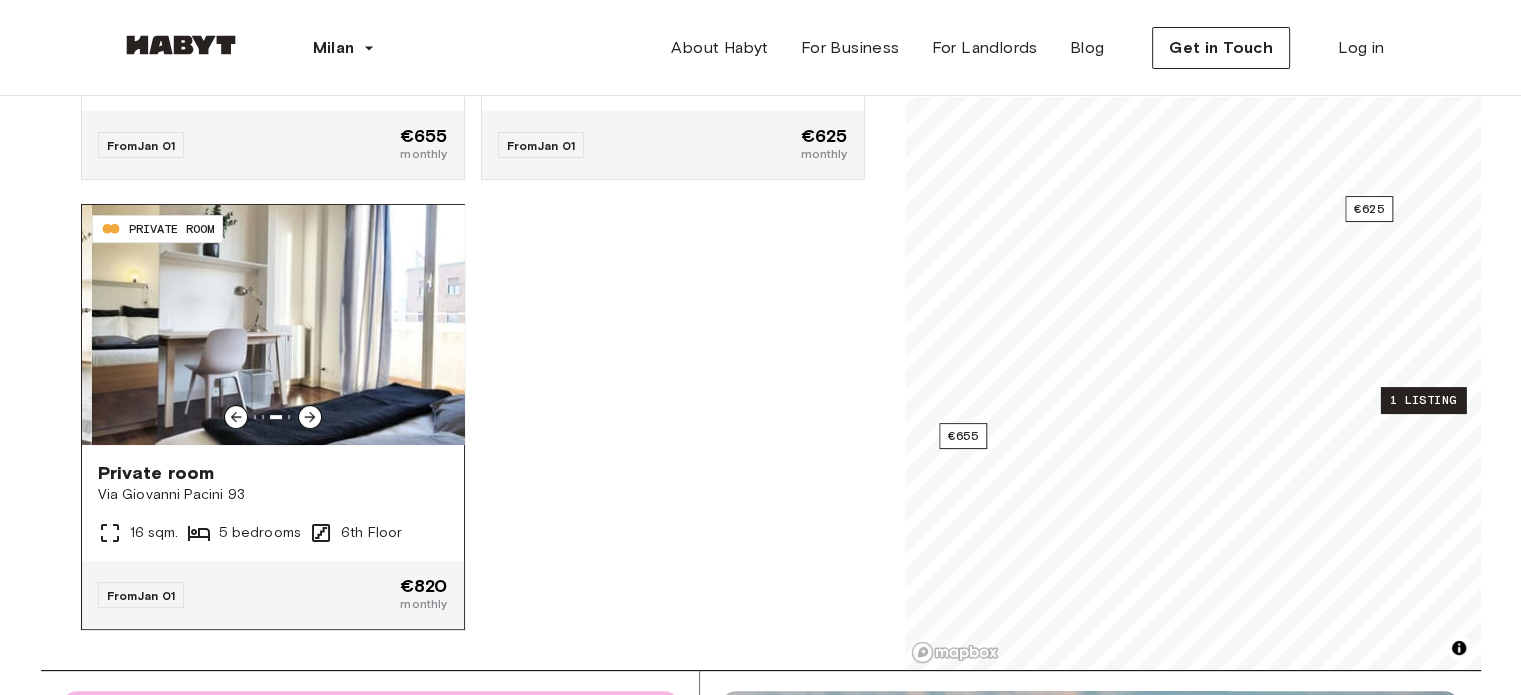 click 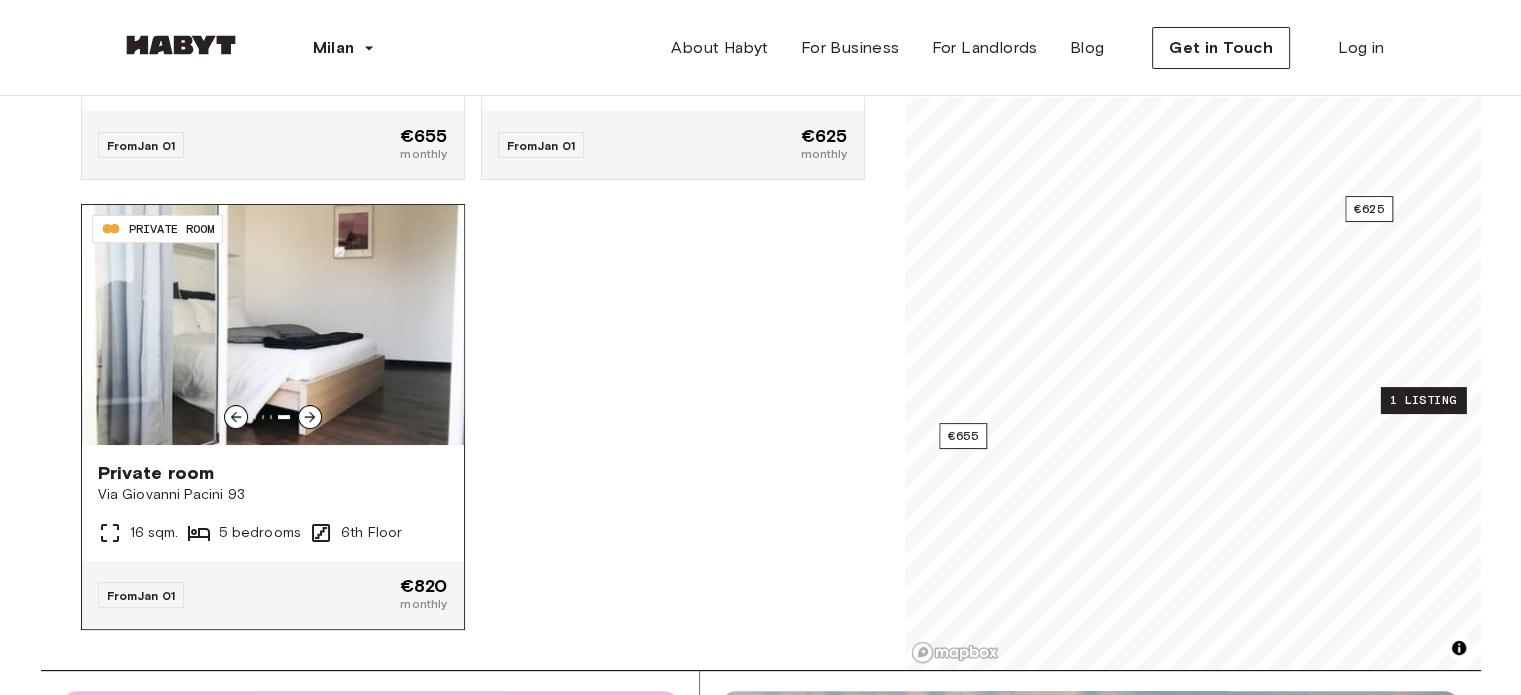 click at bounding box center [273, 325] 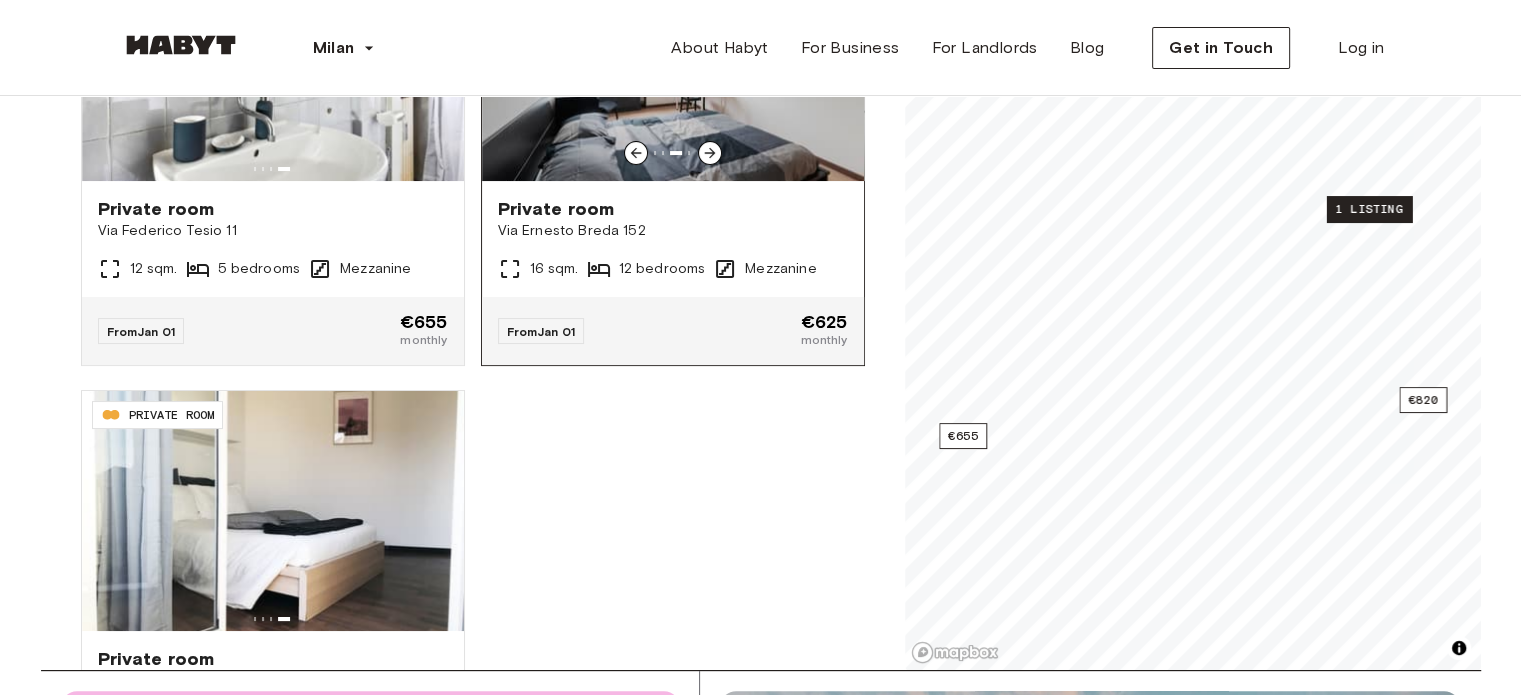 scroll, scrollTop: 0, scrollLeft: 0, axis: both 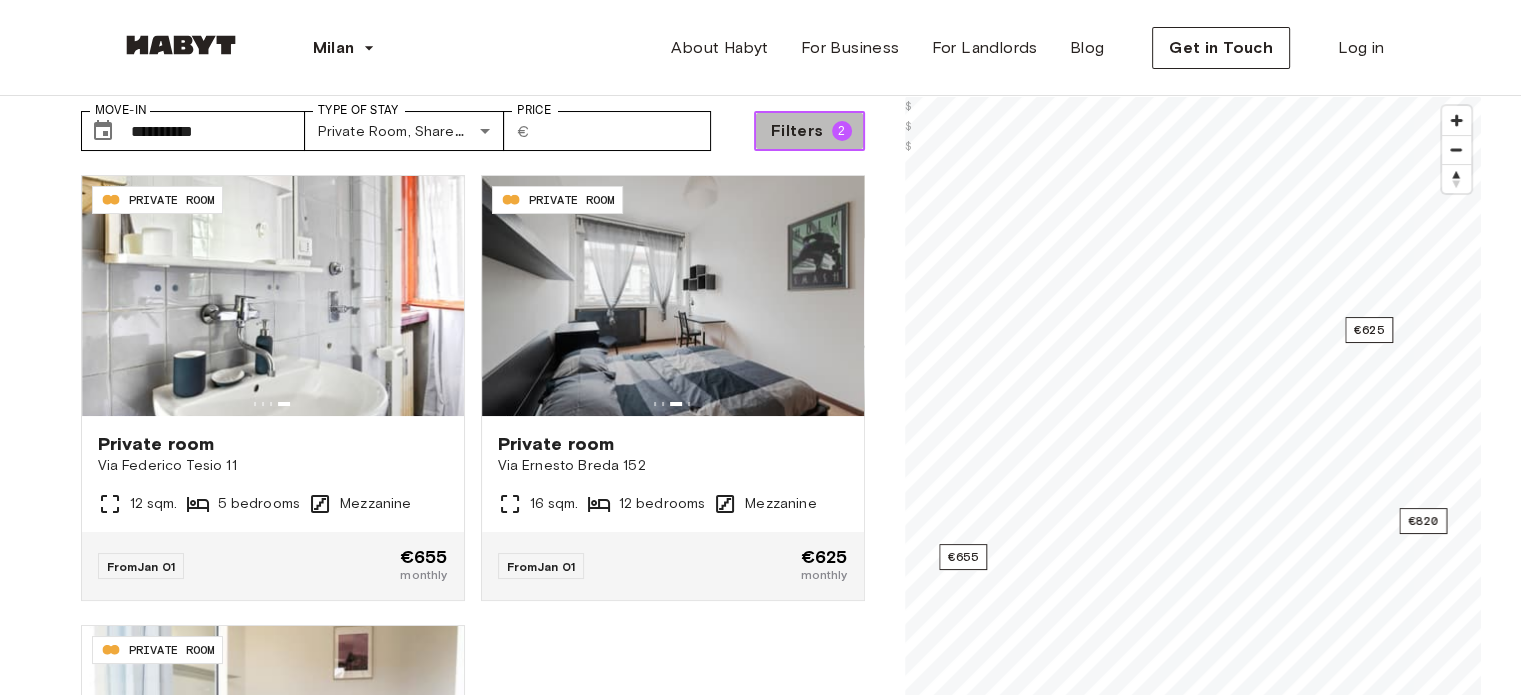 click on "Filters 2" at bounding box center (809, 131) 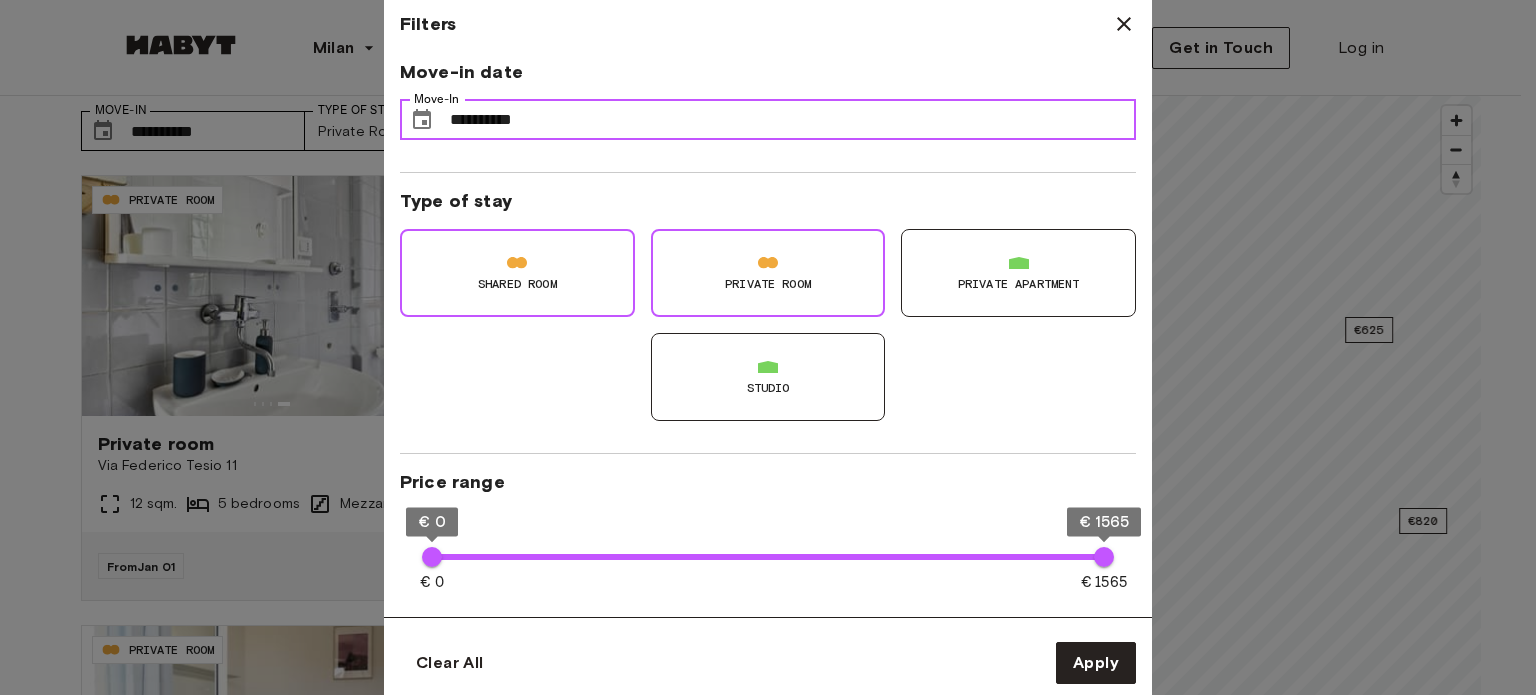 click on "**********" at bounding box center (793, 120) 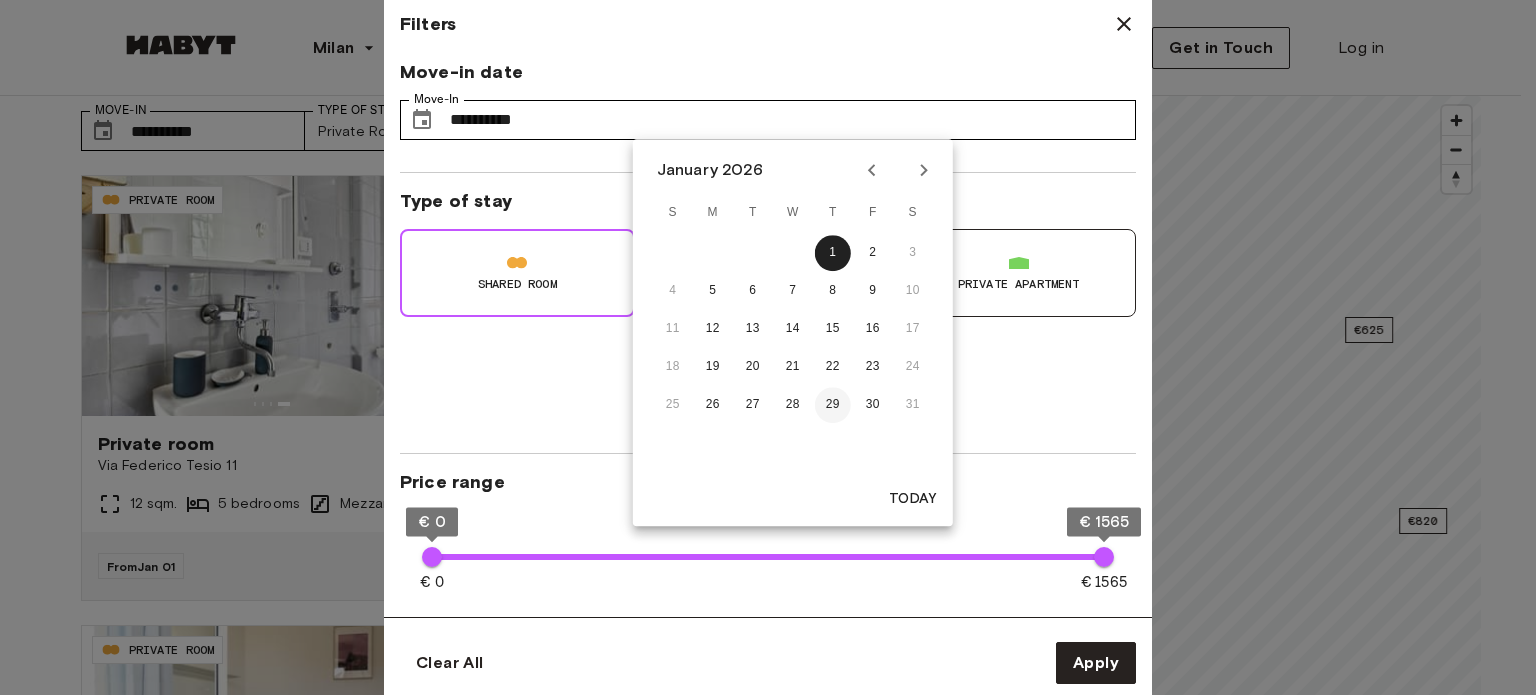 click on "29" at bounding box center (833, 405) 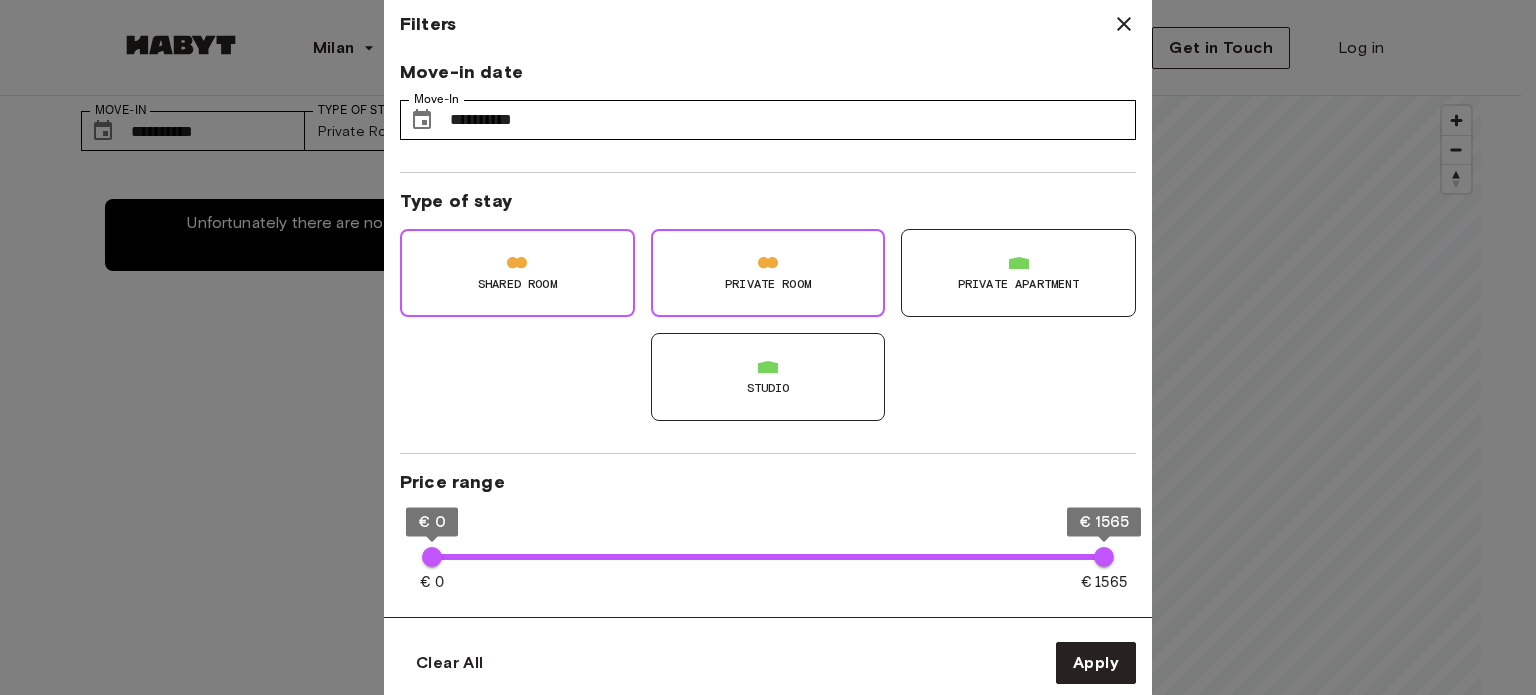 type on "**********" 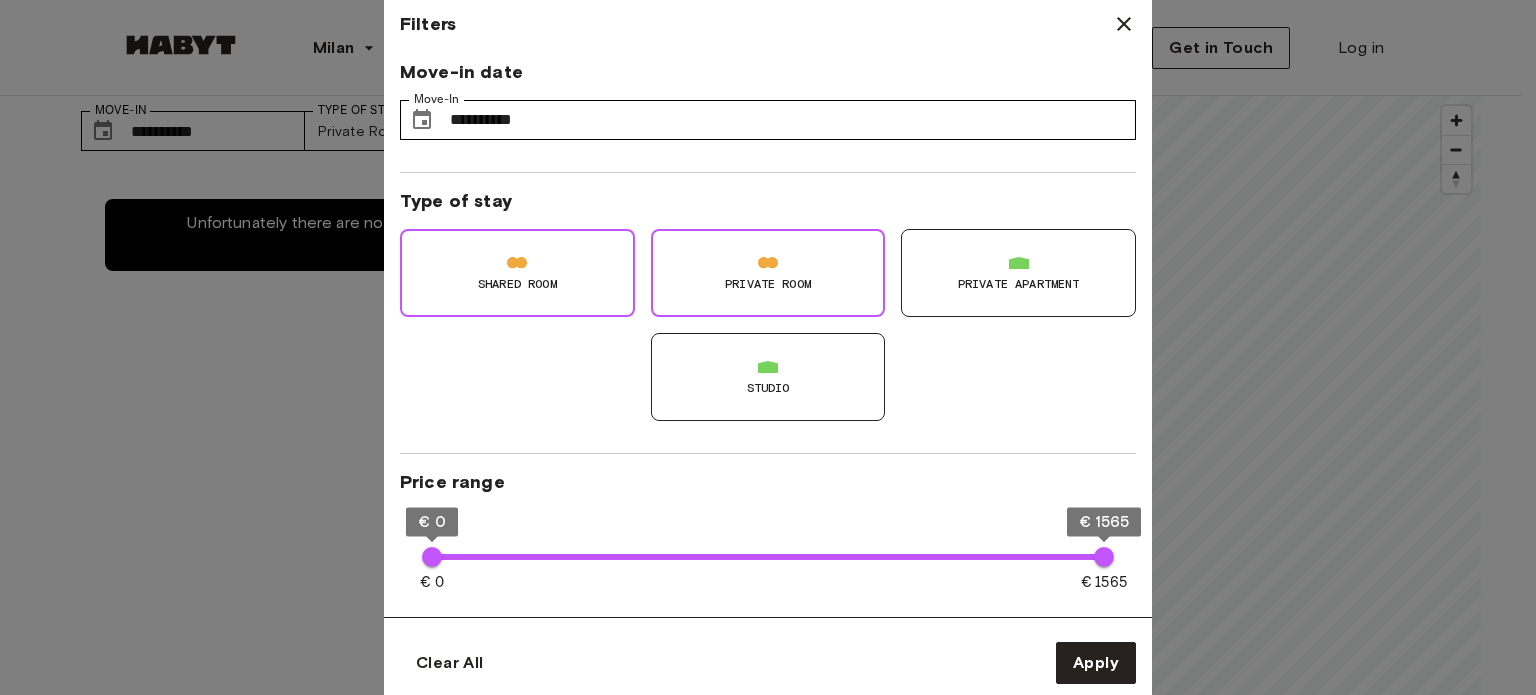 drag, startPoint x: 1096, startPoint y: 22, endPoint x: 1107, endPoint y: 24, distance: 11.18034 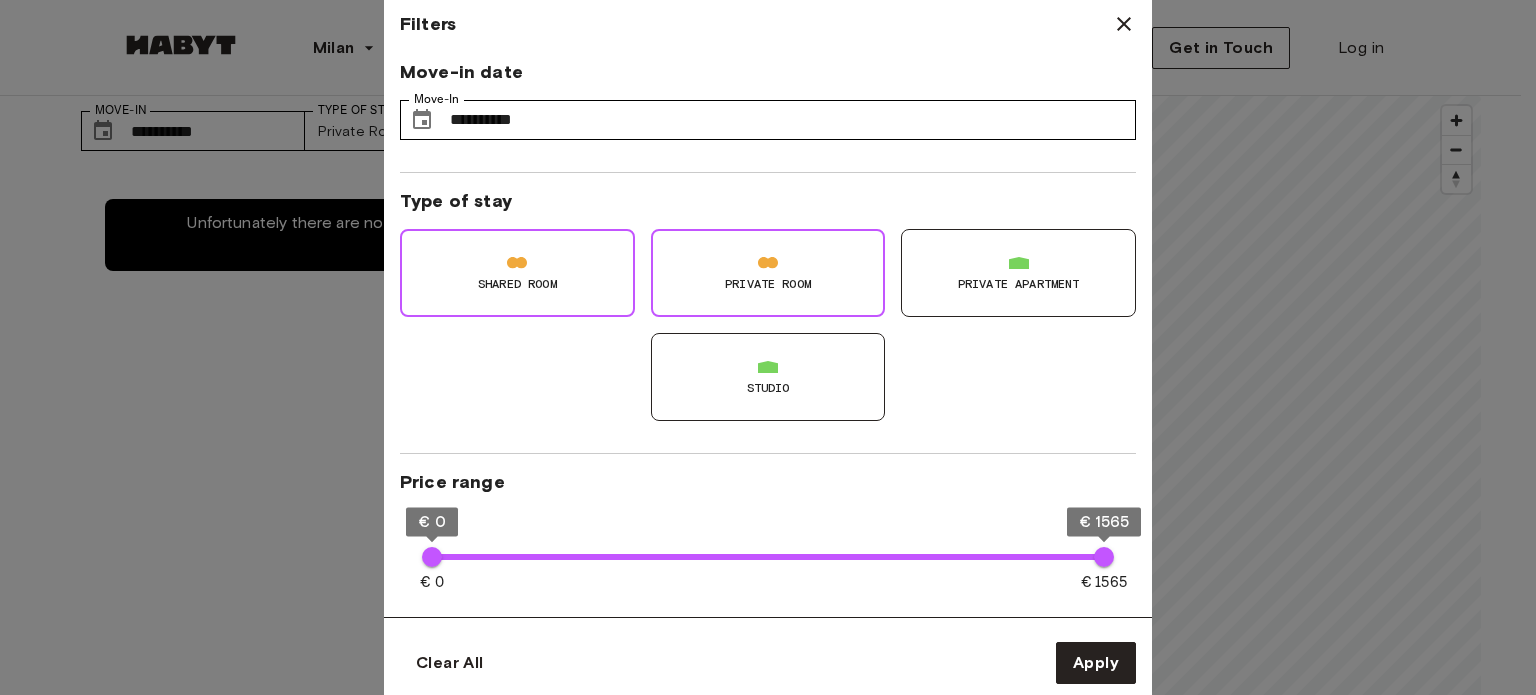 click 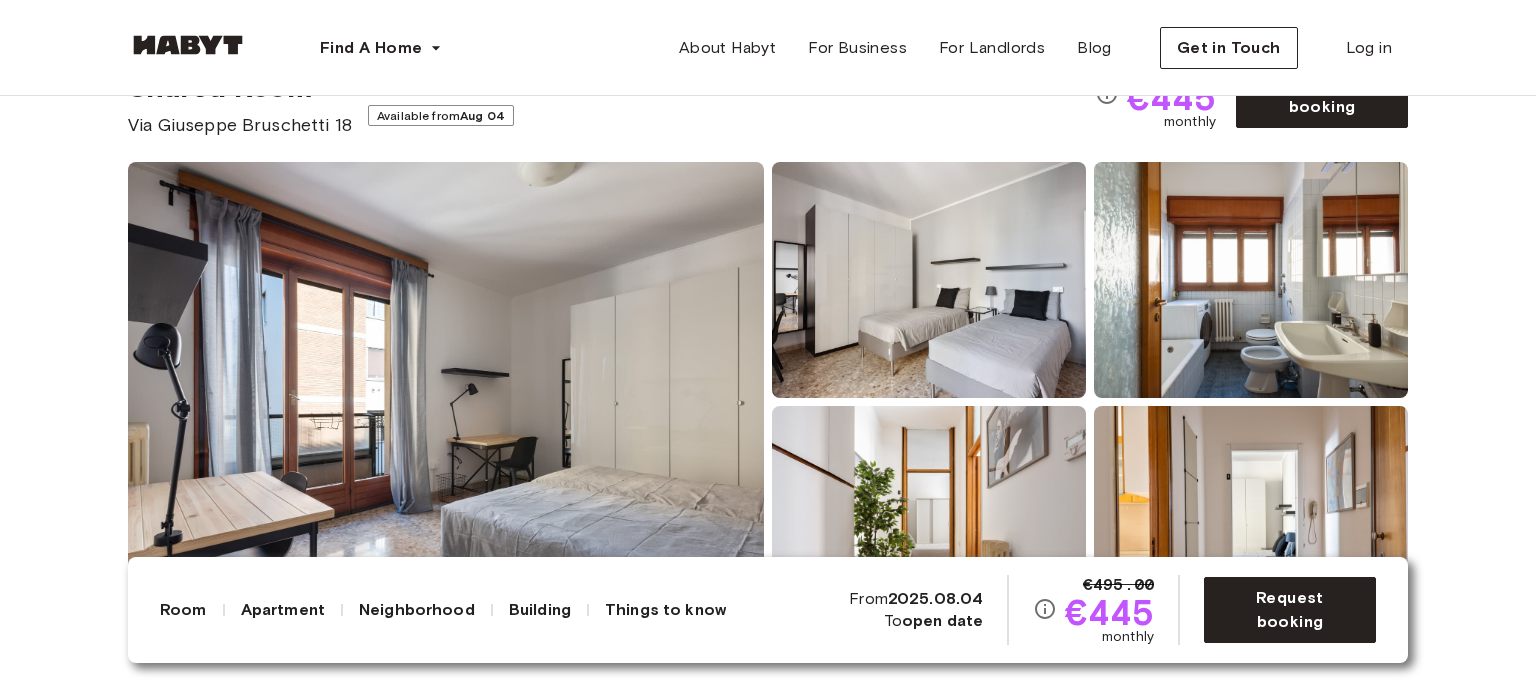 scroll, scrollTop: 100, scrollLeft: 0, axis: vertical 